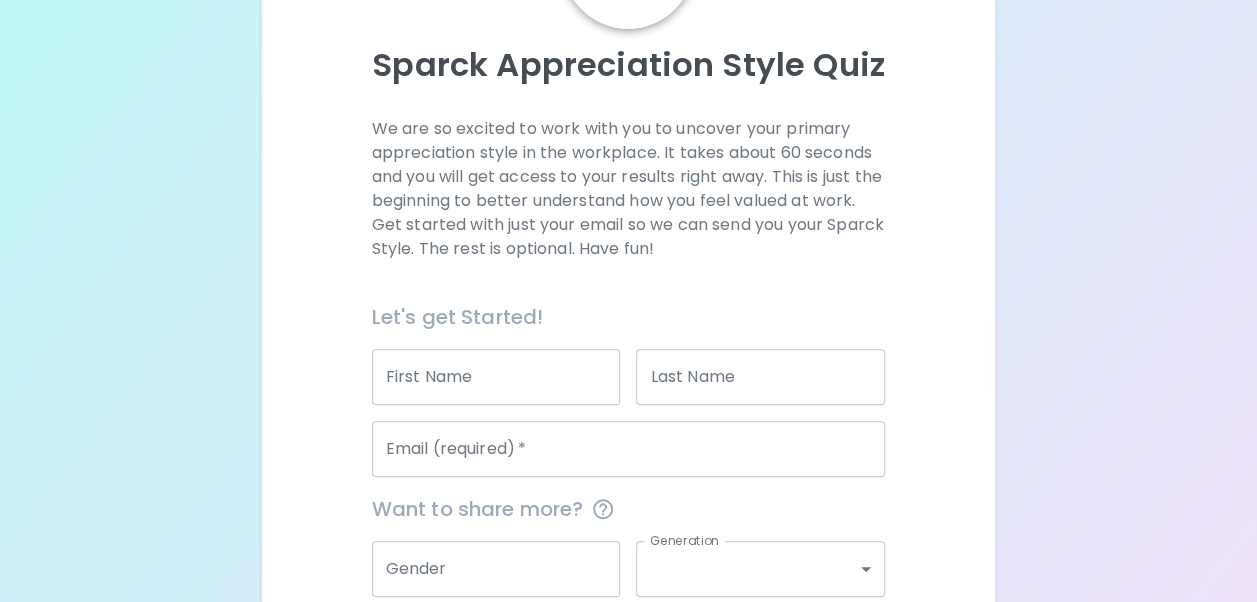 scroll, scrollTop: 174, scrollLeft: 0, axis: vertical 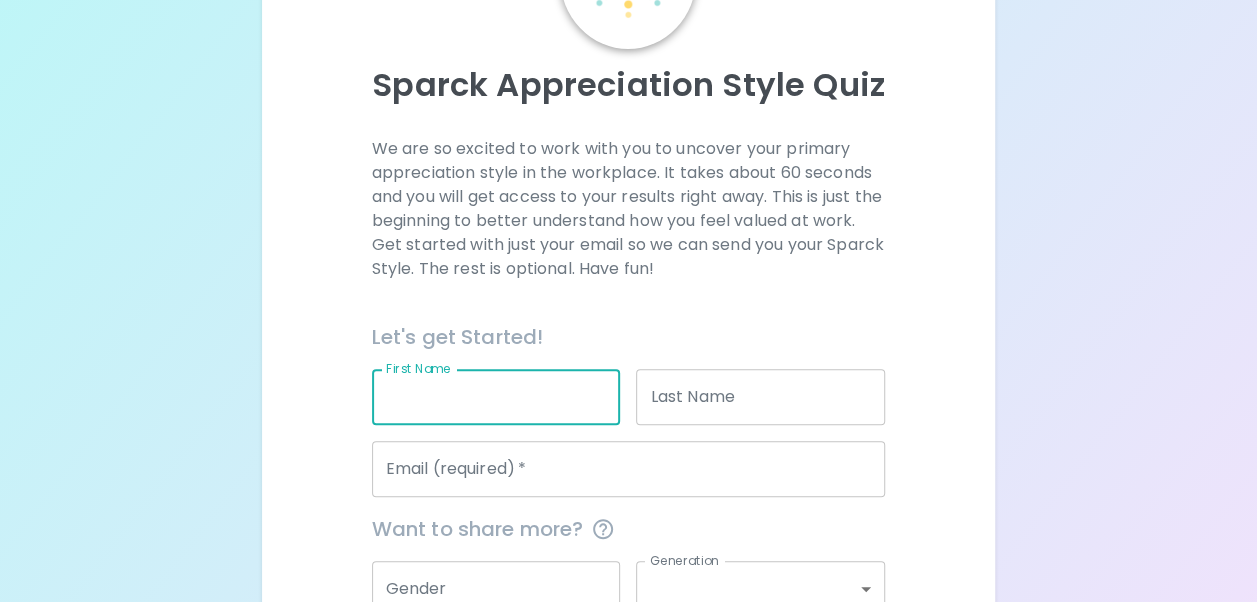 click on "First Name" at bounding box center (496, 397) 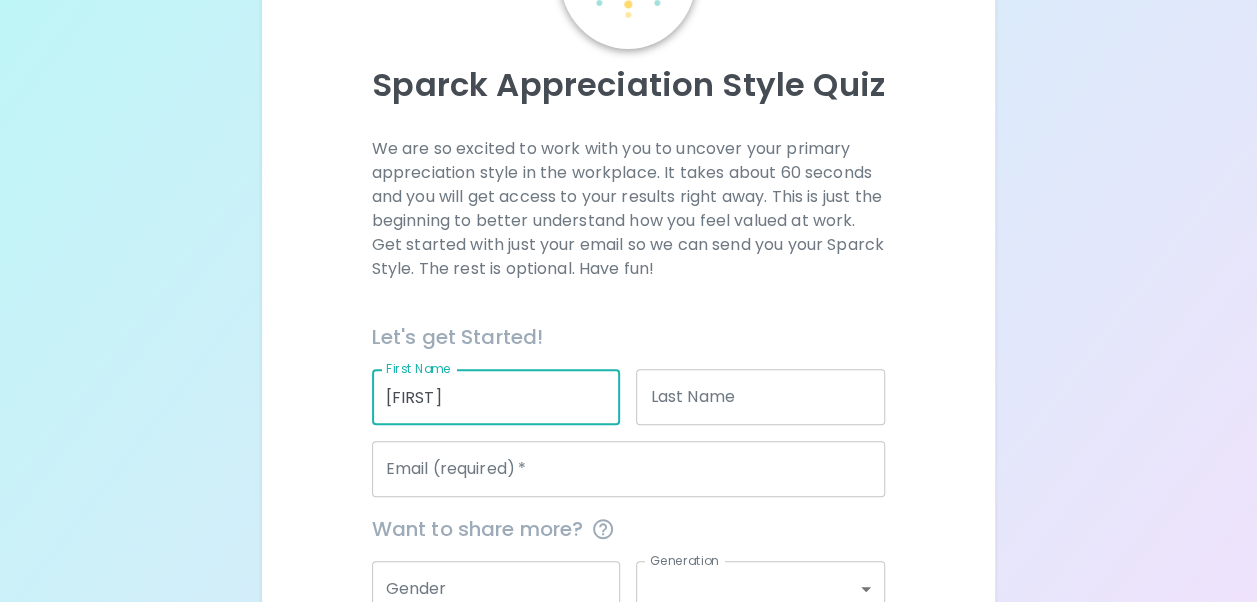 type on "[LAST]" 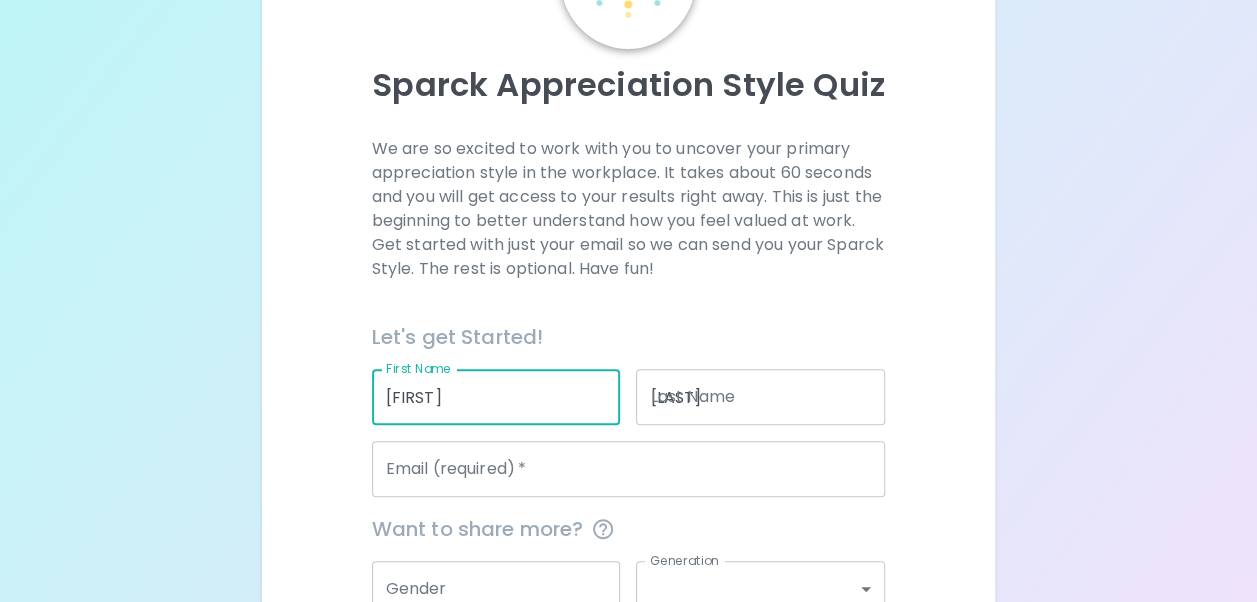 type on "[EMAIL]" 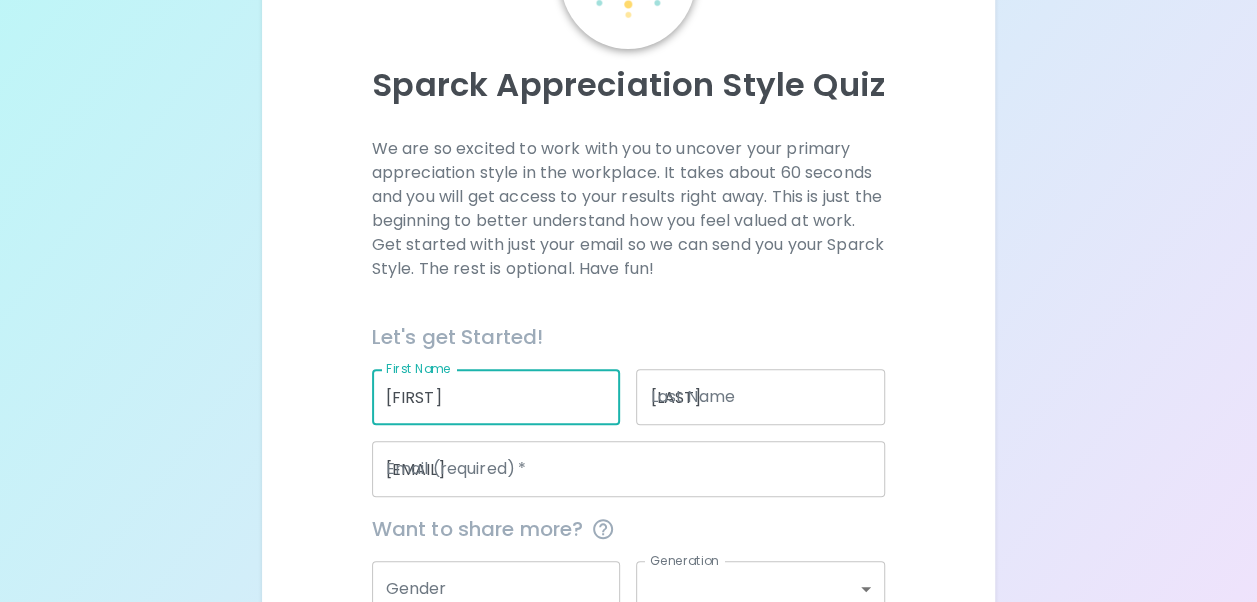 type on "Corporate Hospitality" 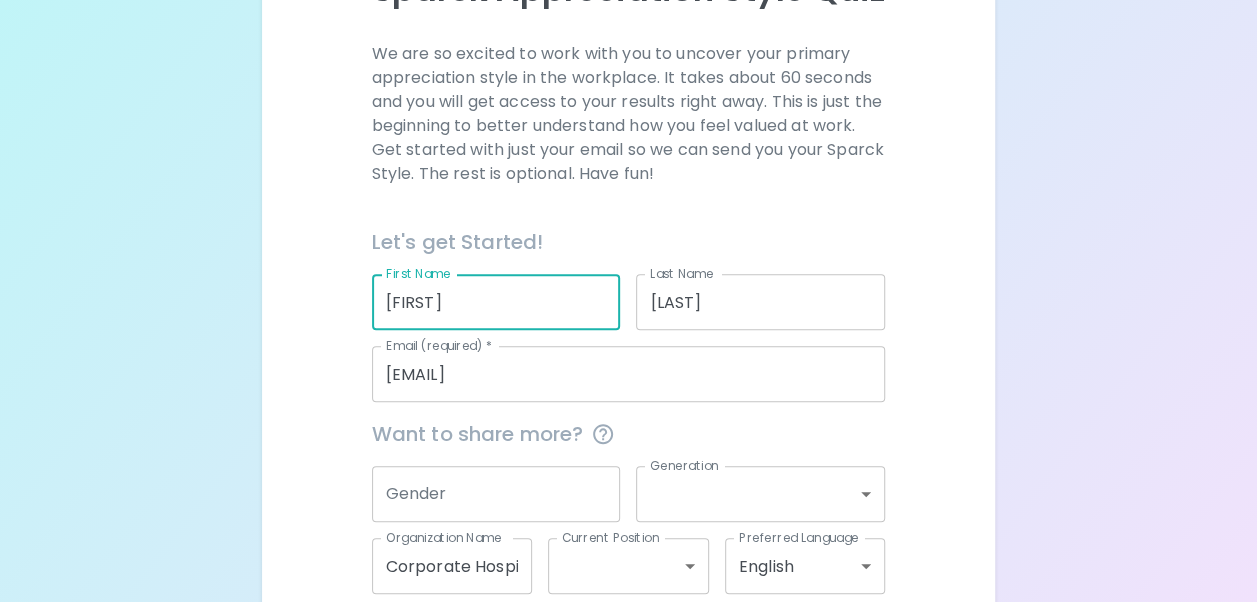 scroll, scrollTop: 374, scrollLeft: 0, axis: vertical 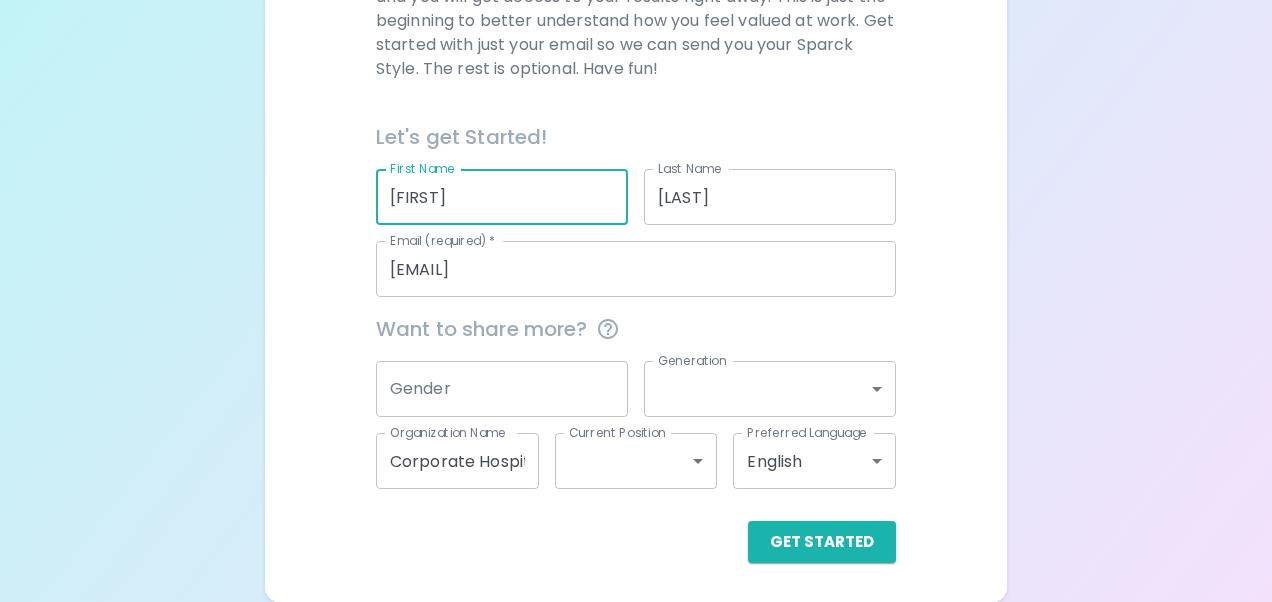 click on "Sparck Appreciation Style Quiz We are so excited to work with you to uncover your primary appreciation style in the workplace. It takes about 60 seconds and you will get access to your results right away. This is just the beginning to better understand how you feel valued at work. Get started with just your email so we can send you your Sparck Style. The rest is optional. Have fun! Let's get Started! First Name [FIRST] First Name Last Name [LAST] Last Name Email (required)   * [EMAIL] Email (required)   * Want to share more? Gender Gender Generation ​ Generation Organization Name Corporate Hospitality Organization Name Current Position ​ Current Position Preferred Language English en Preferred Language Get Started   English Español العربية‏ Português" at bounding box center [636, 114] 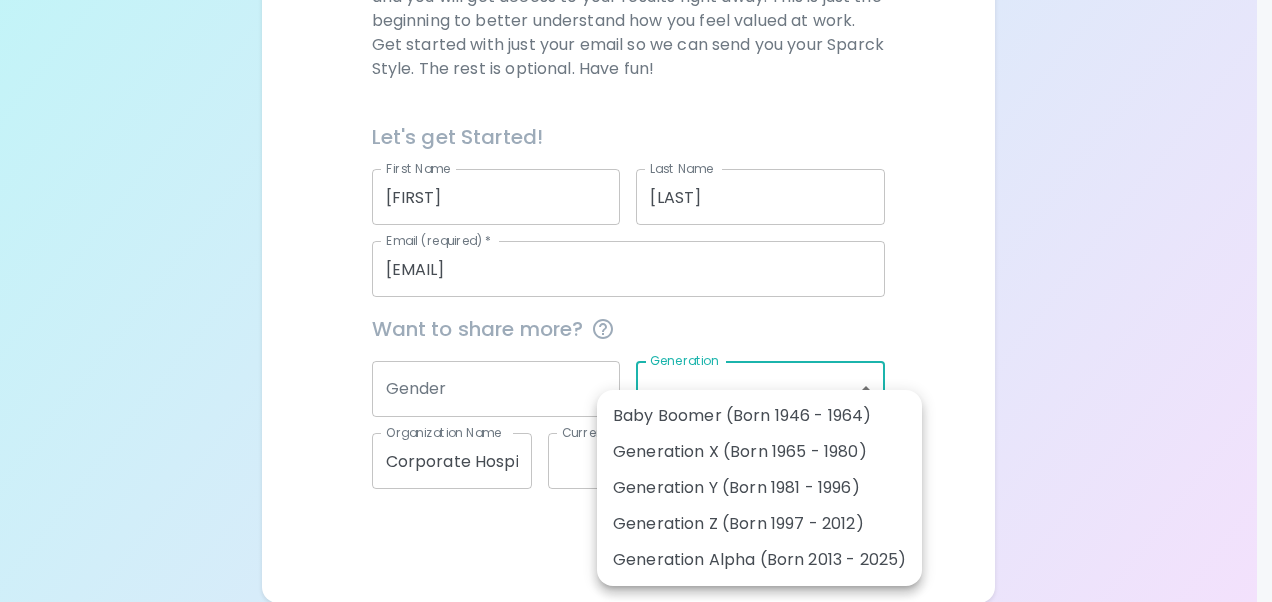 click on "Generation X (Born 1965 - 1980)" at bounding box center [759, 452] 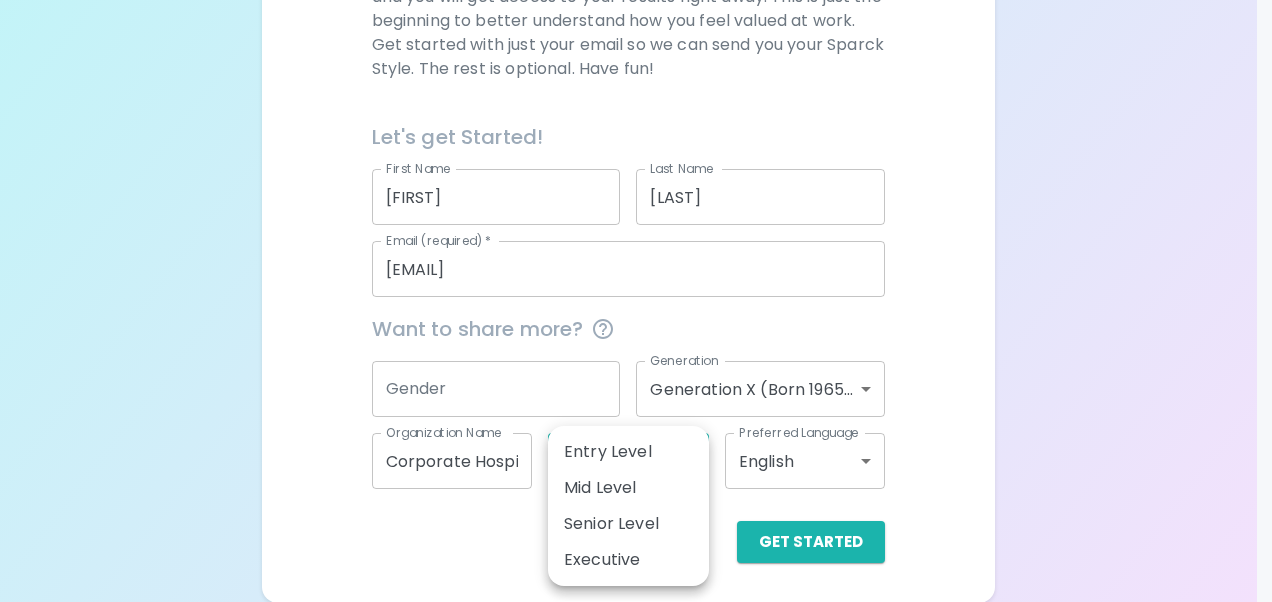 click on "Sparck Appreciation Style Quiz We are so excited to work with you to uncover your primary appreciation style in the workplace. It takes about 60 seconds and you will get access to your results right away. This is just the beginning to better understand how you feel valued at work. Get started with just your email so we can send you your Sparck Style. The rest is optional. Have fun! Let's get Started! First Name [FIRST] First Name Last Name [LAST] Last Name Email (required)   * [EMAIL] Email (required)   * Want to share more? Gender Gender Generation Generation X (Born 1965 - 1980) generation_x Generation Organization Name Corporate Hospitality Organization Name Current Position ​ Current Position Preferred Language English en Preferred Language Get Started   English Español العربية‏ Português Entry Level Mid Level Senior Level Executive" at bounding box center (636, 114) 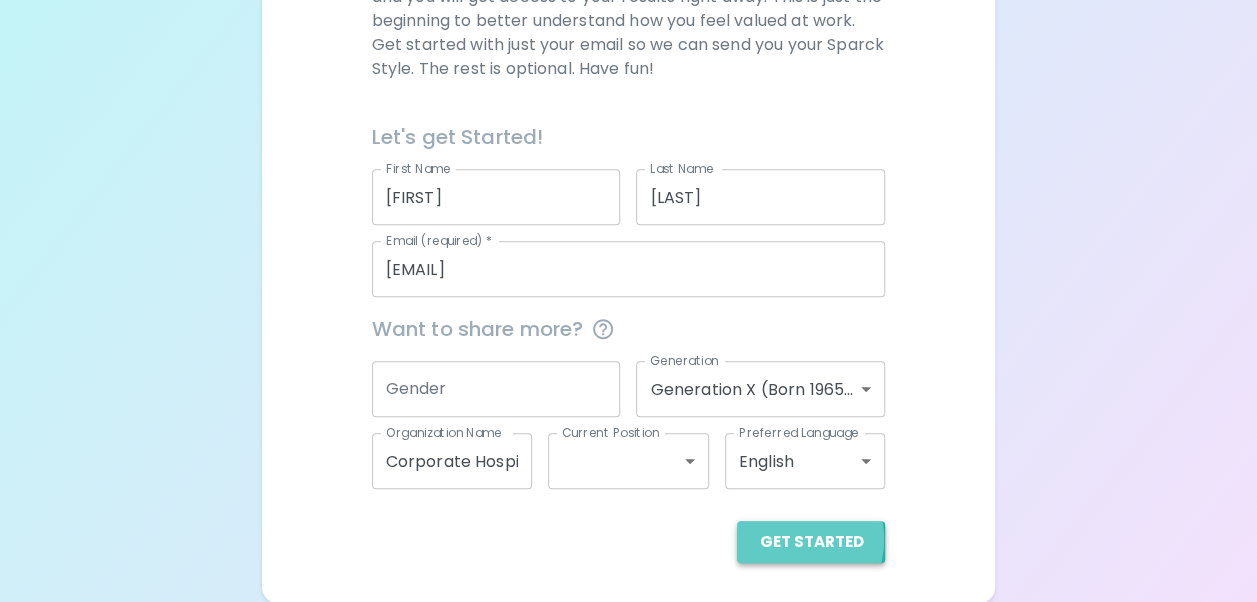 click on "Get Started" at bounding box center [811, 542] 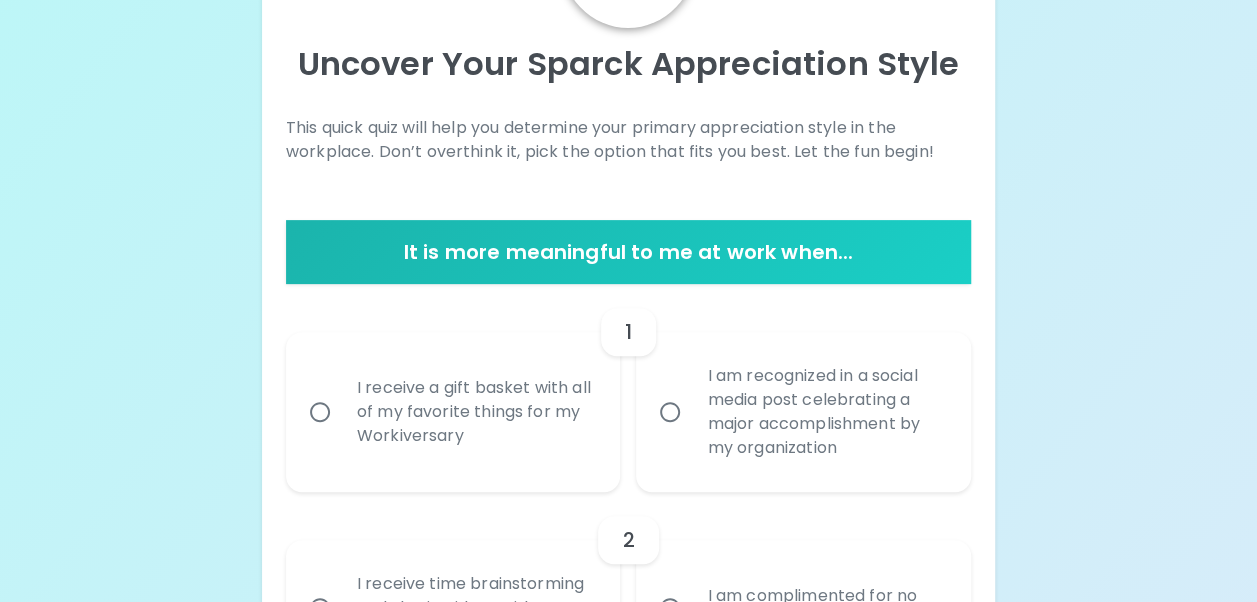 scroll, scrollTop: 200, scrollLeft: 0, axis: vertical 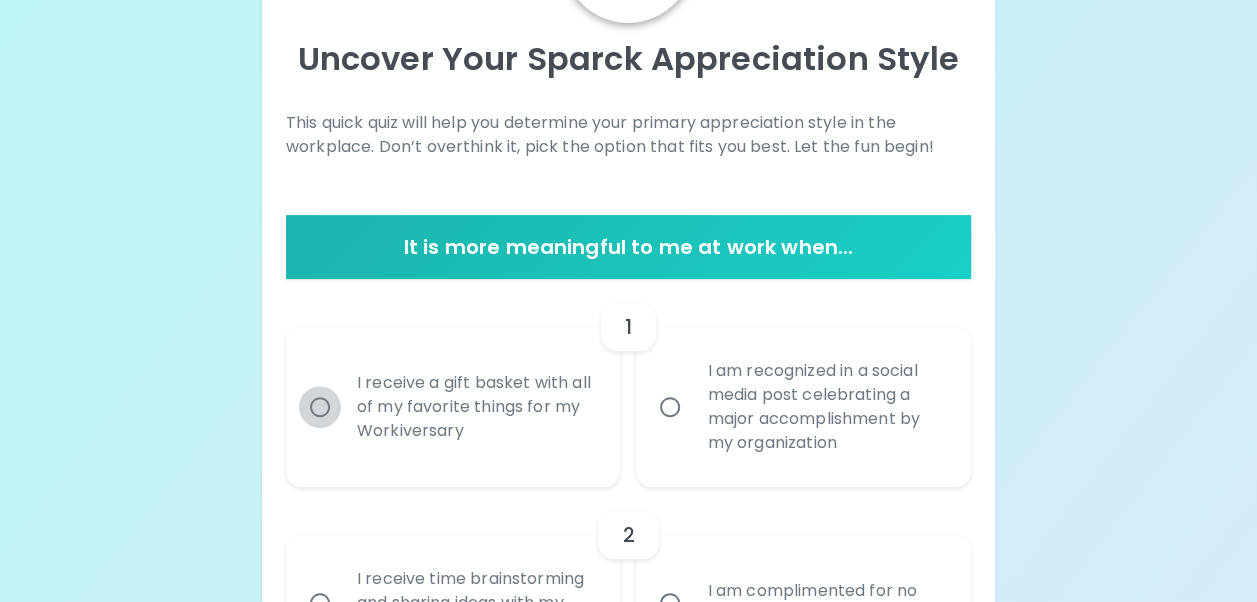 click on "I receive a gift basket with all of my favorite things for my Workiversary" at bounding box center (320, 407) 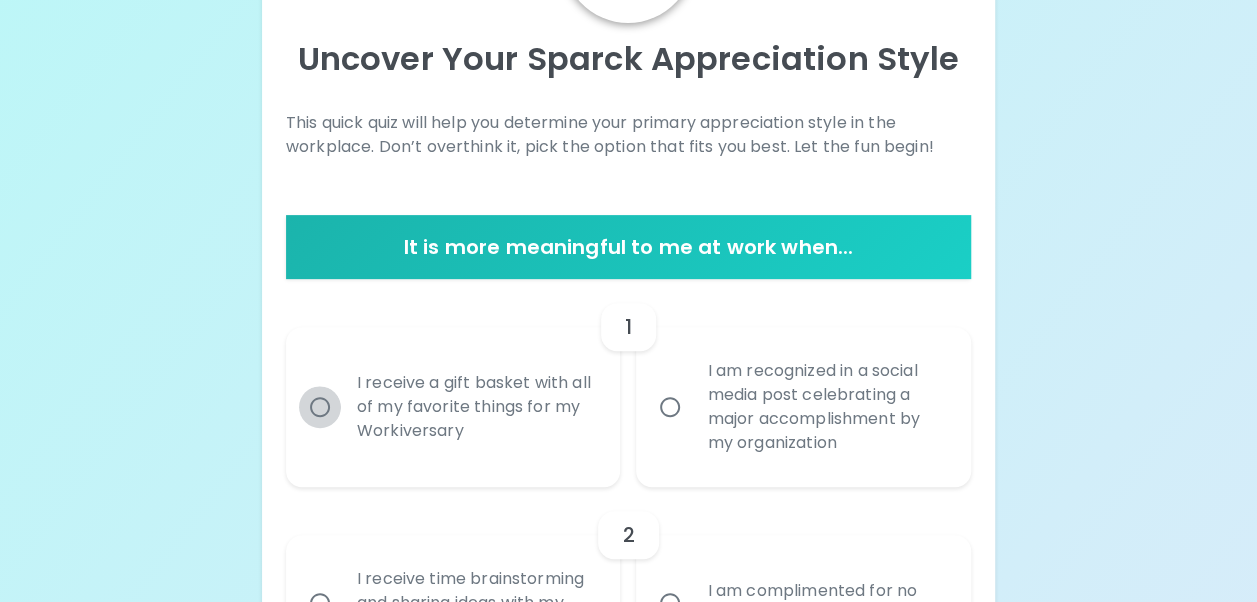 radio on "true" 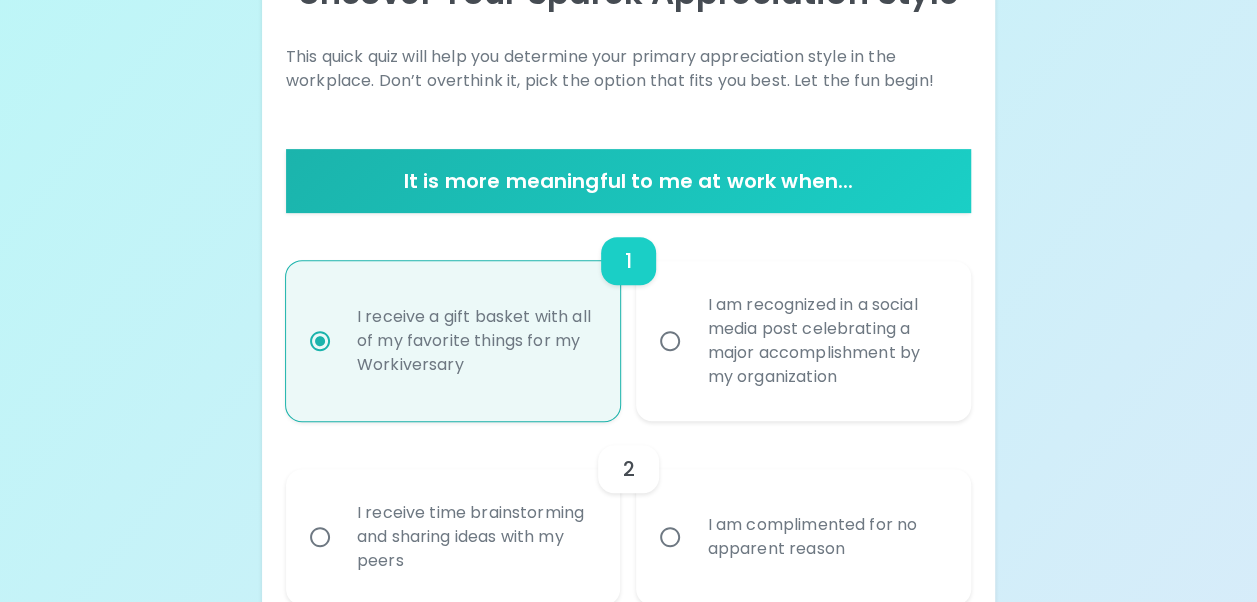 scroll, scrollTop: 360, scrollLeft: 0, axis: vertical 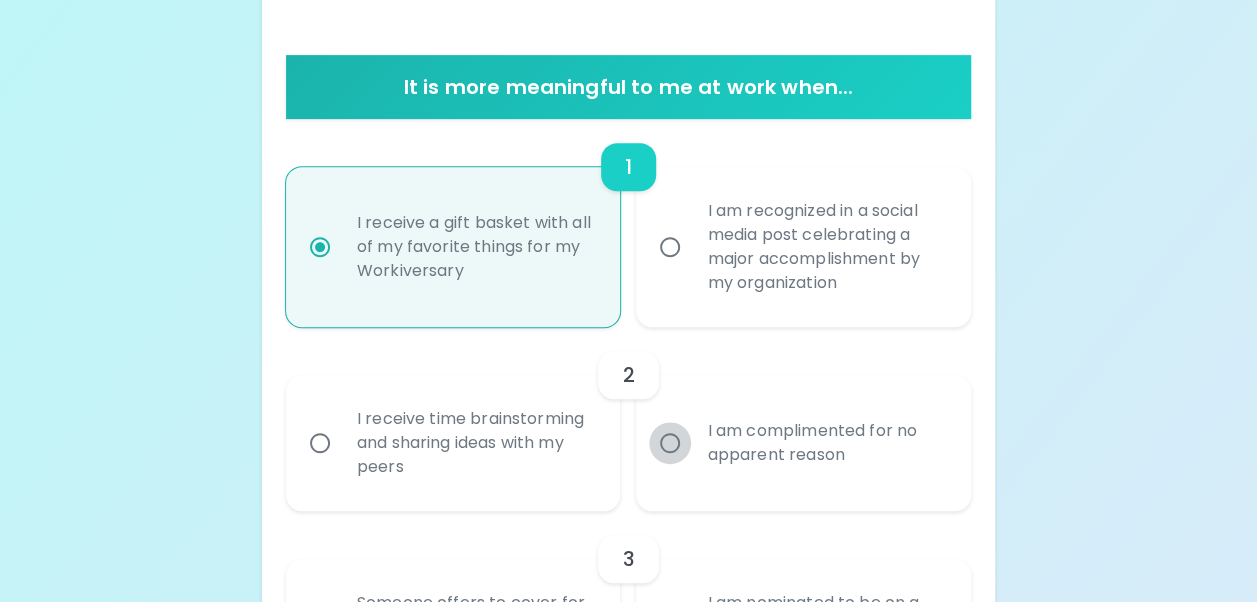 click on "I am complimented for no apparent reason" at bounding box center (670, 443) 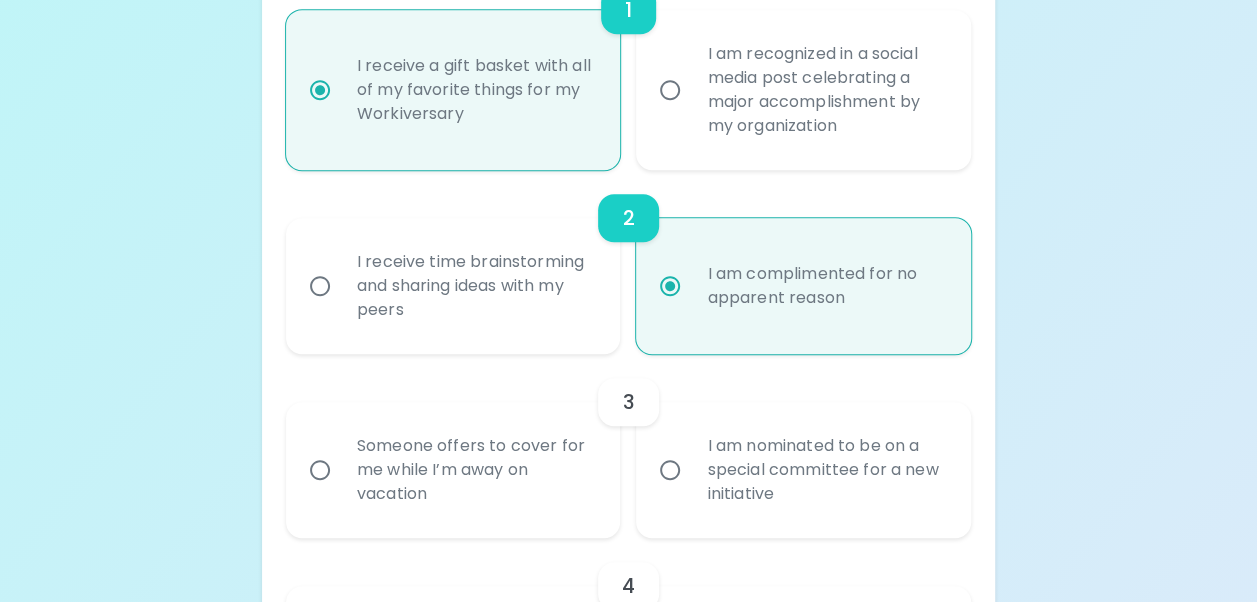 scroll, scrollTop: 520, scrollLeft: 0, axis: vertical 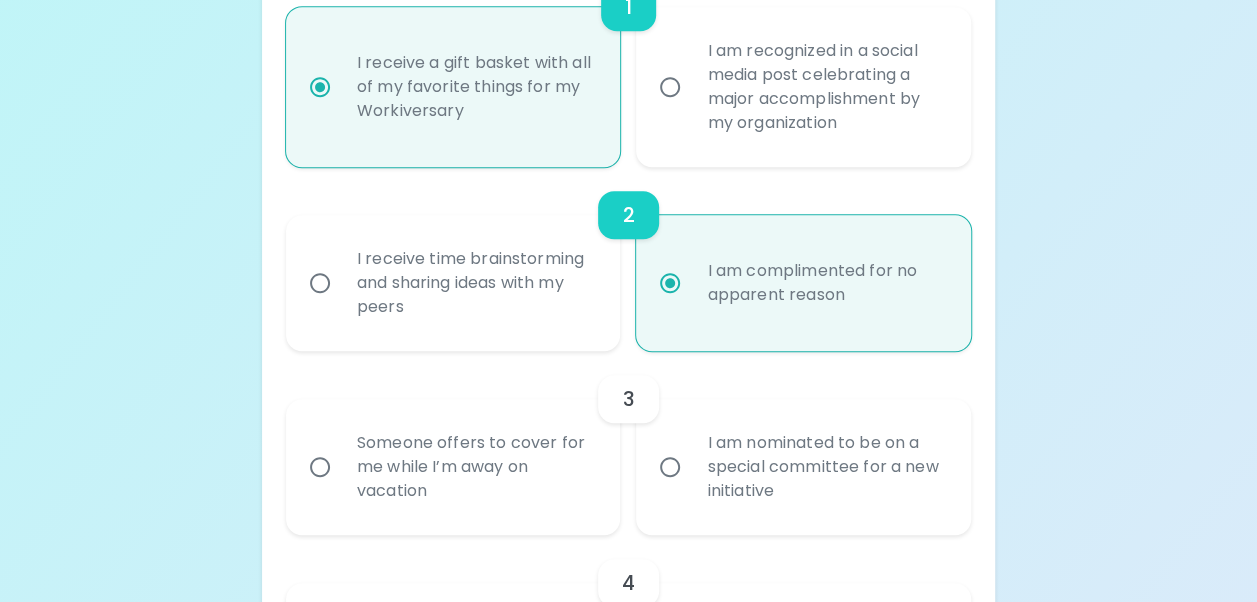 radio on "true" 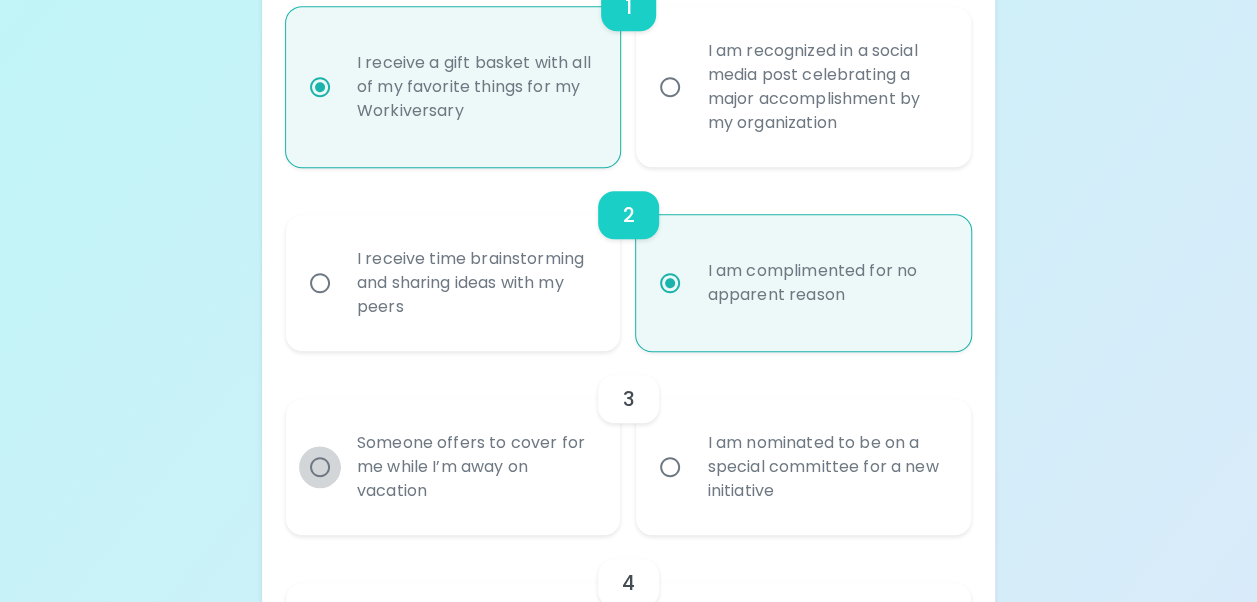 click on "Someone offers to cover for me while I’m away on vacation" at bounding box center [320, 467] 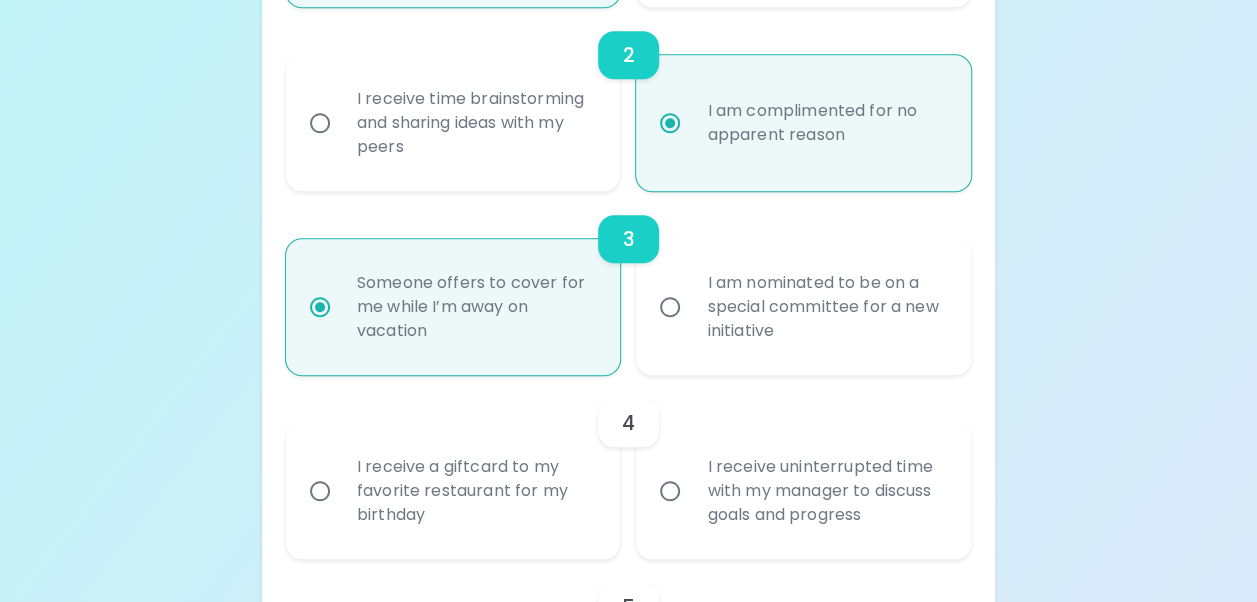 scroll, scrollTop: 780, scrollLeft: 0, axis: vertical 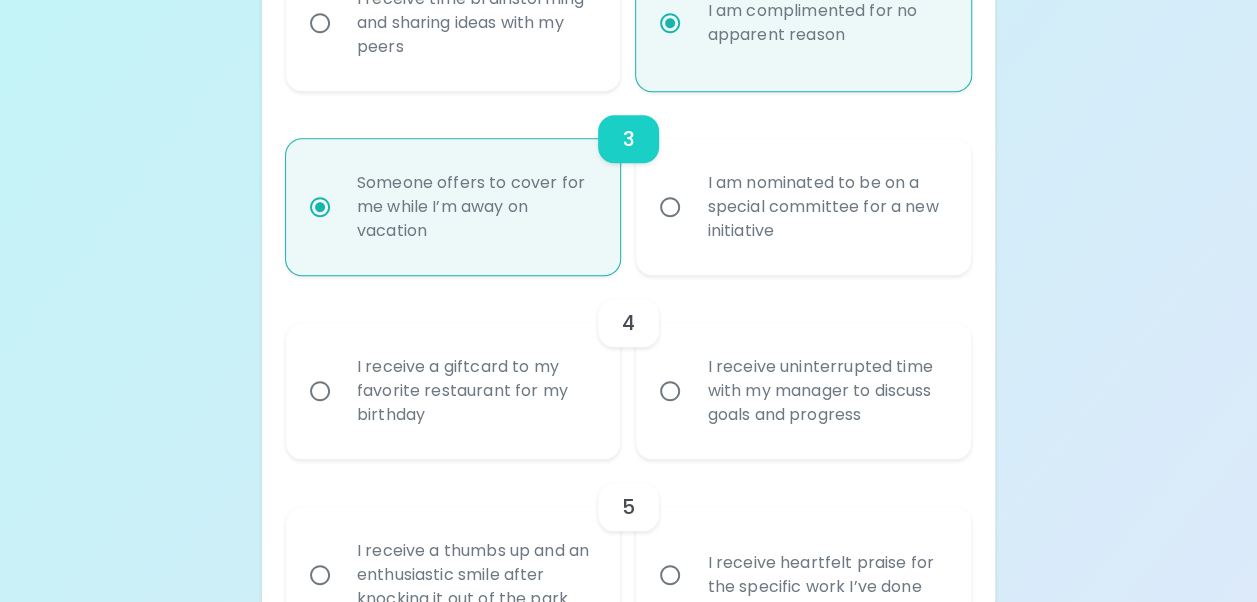 radio on "true" 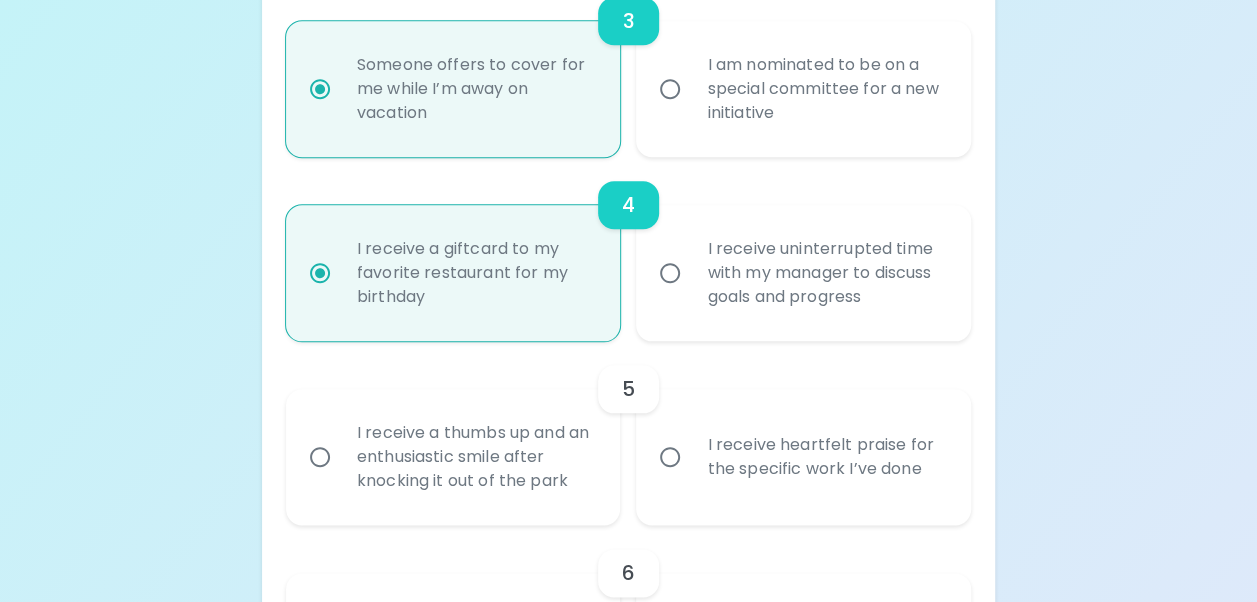 scroll, scrollTop: 940, scrollLeft: 0, axis: vertical 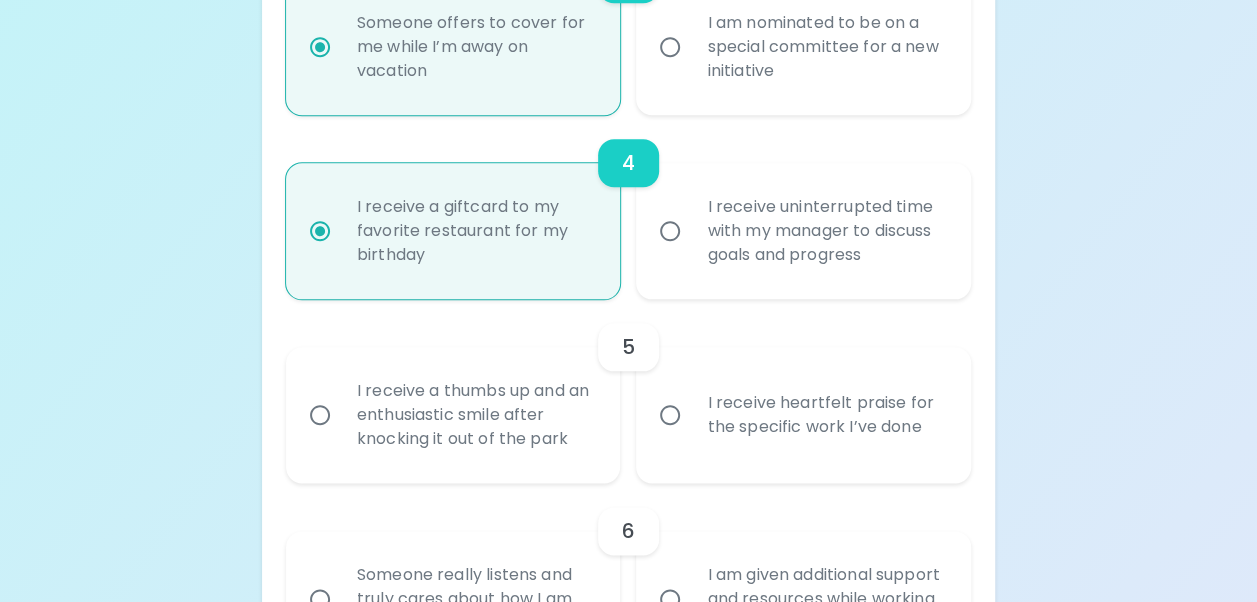radio on "true" 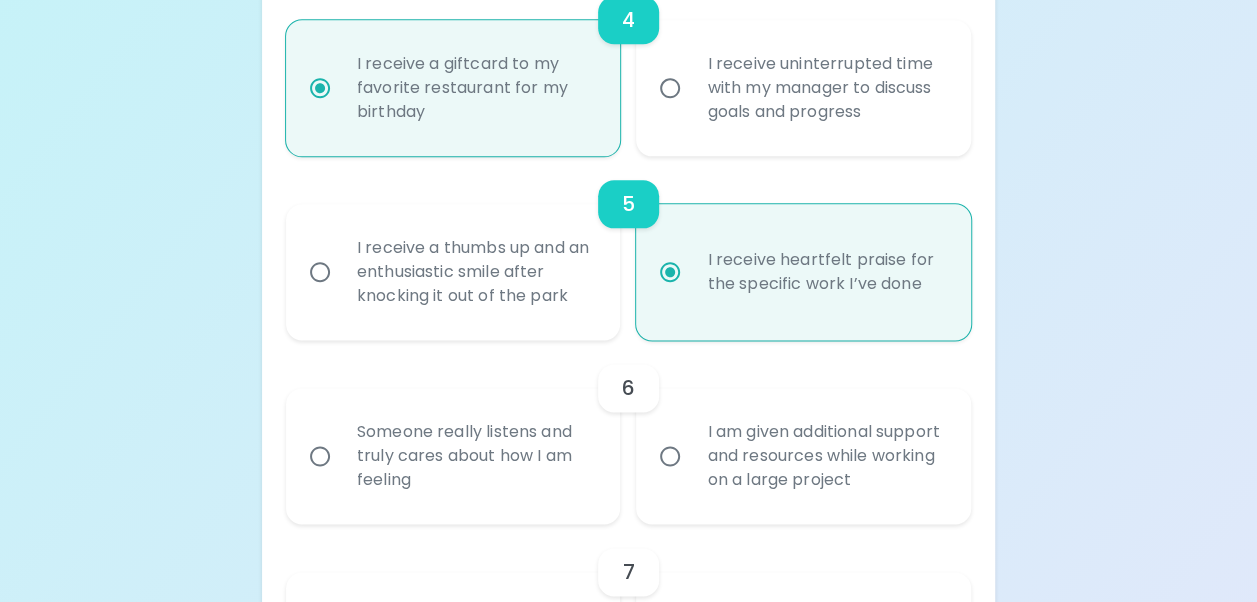 scroll, scrollTop: 1100, scrollLeft: 0, axis: vertical 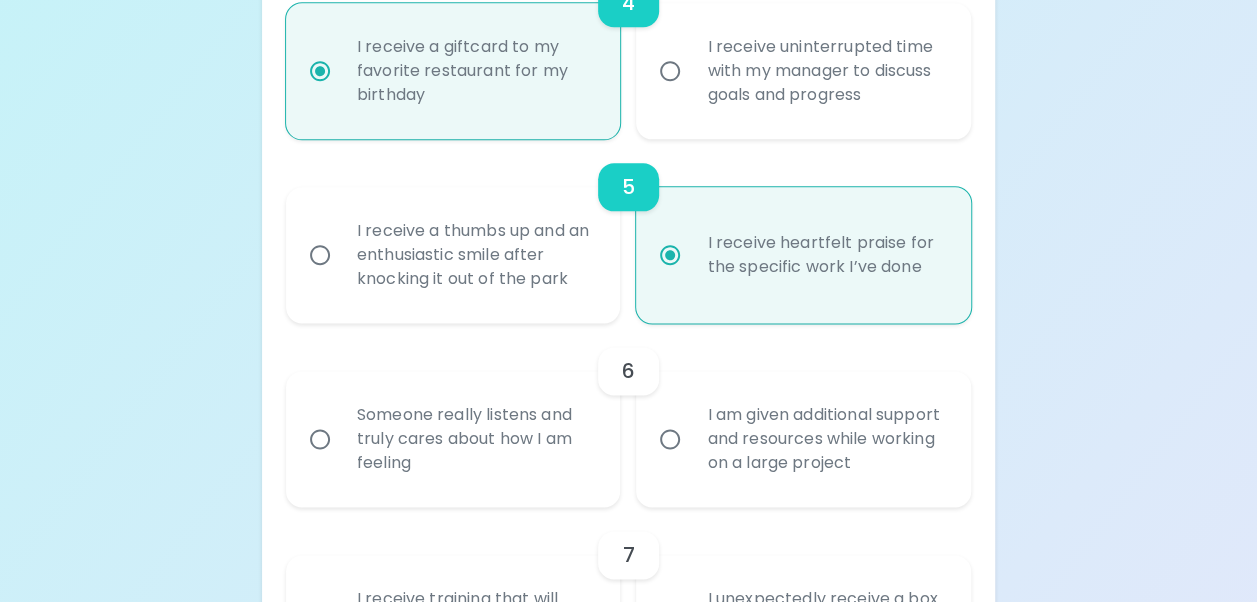 radio on "true" 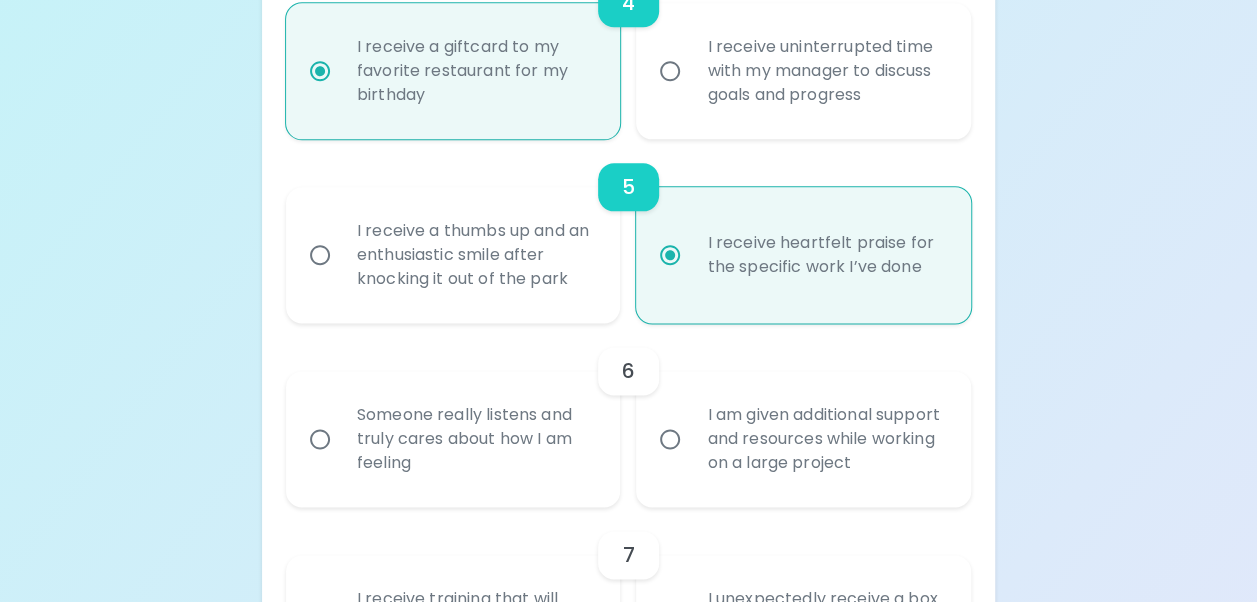radio on "false" 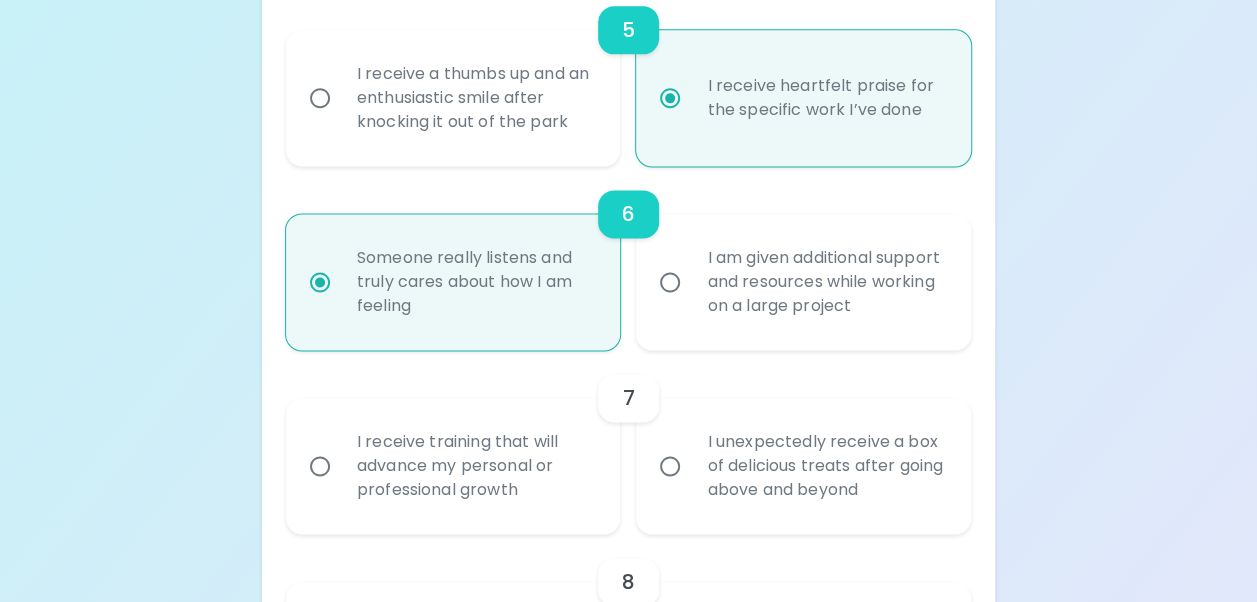 scroll, scrollTop: 1260, scrollLeft: 0, axis: vertical 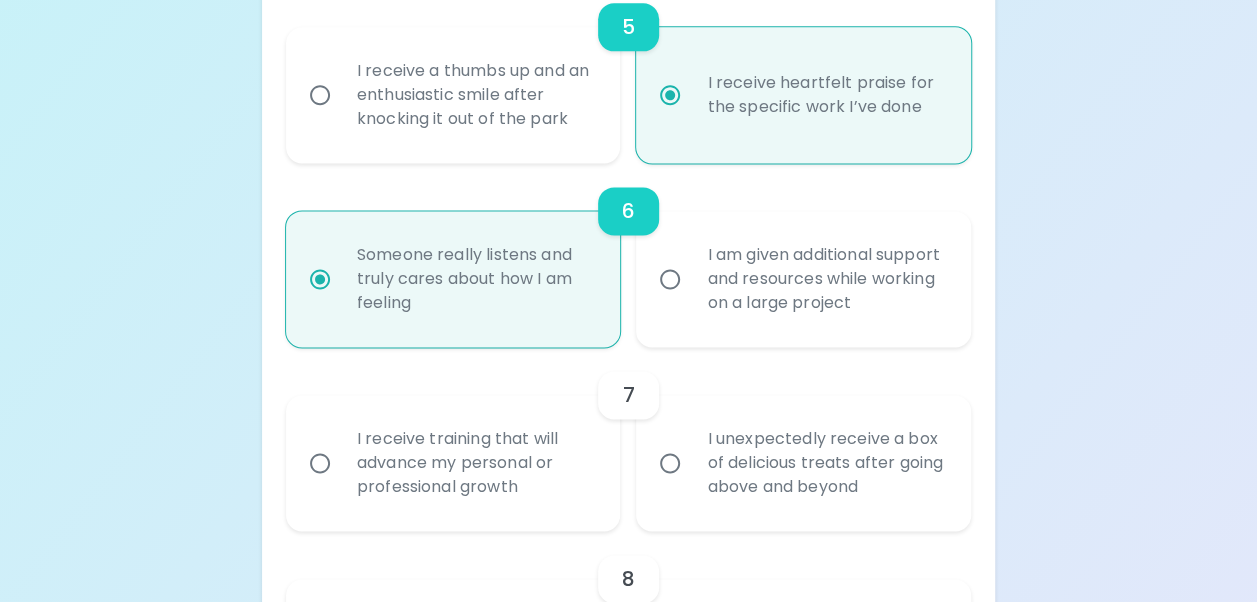 radio on "true" 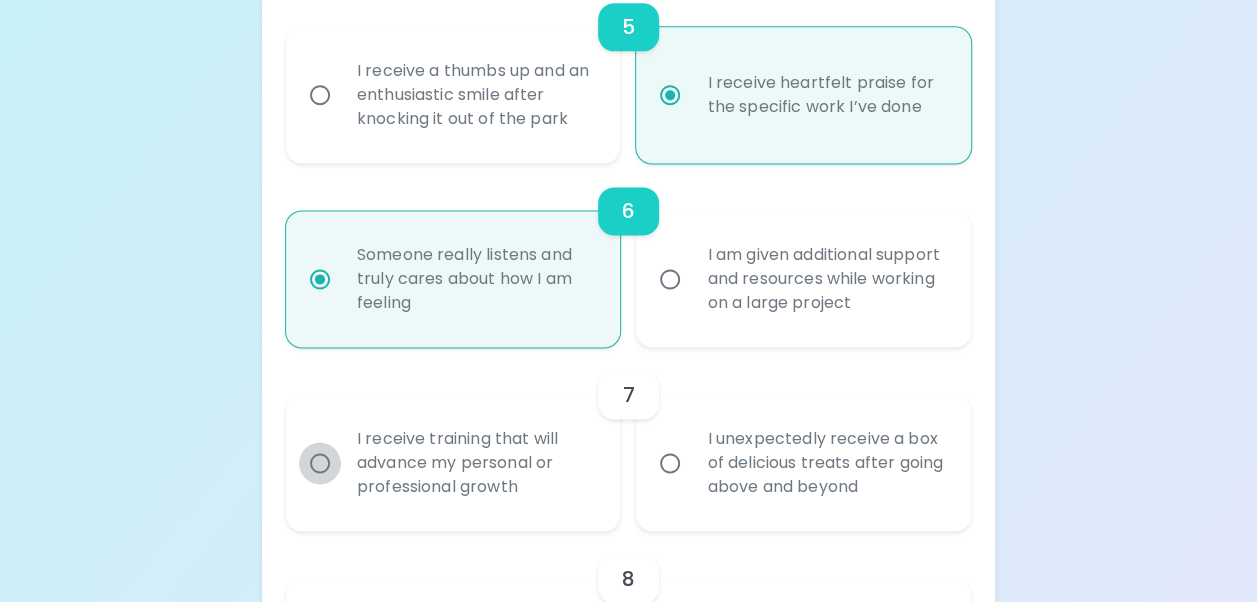 click on "I receive training that will advance my personal or professional growth" at bounding box center (320, 463) 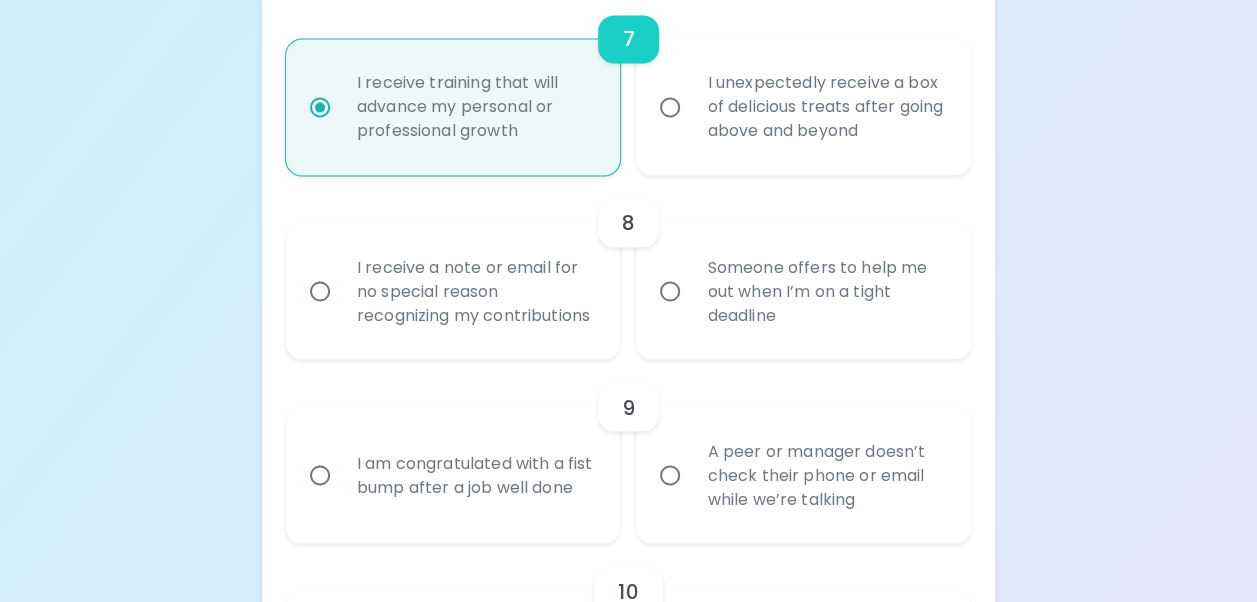 scroll, scrollTop: 1620, scrollLeft: 0, axis: vertical 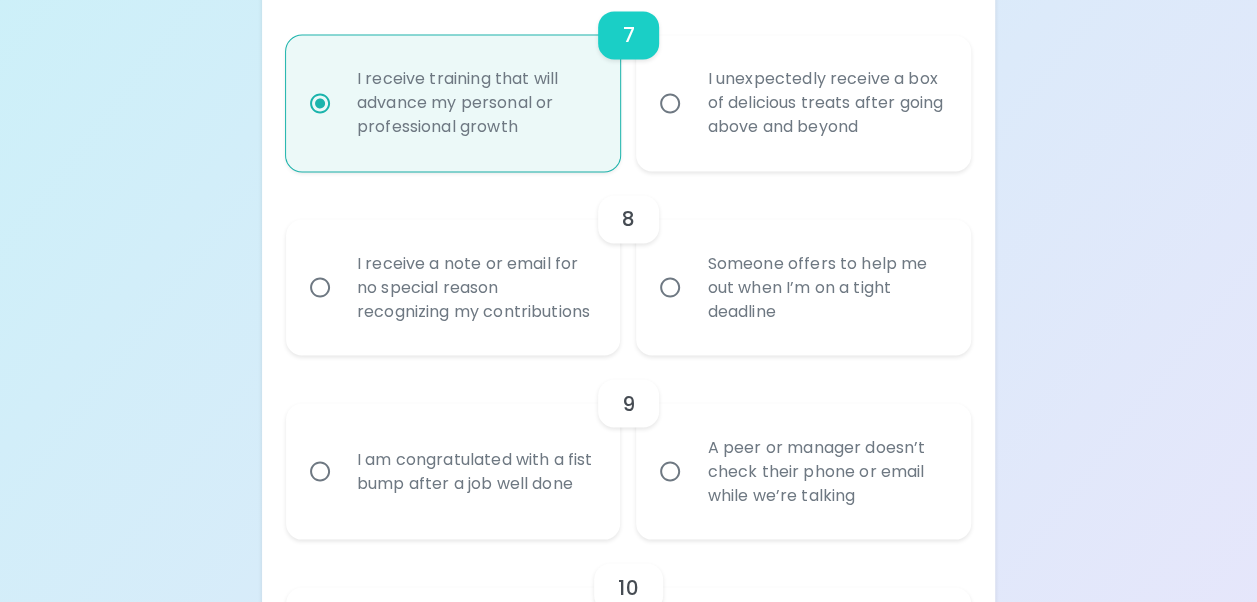radio on "true" 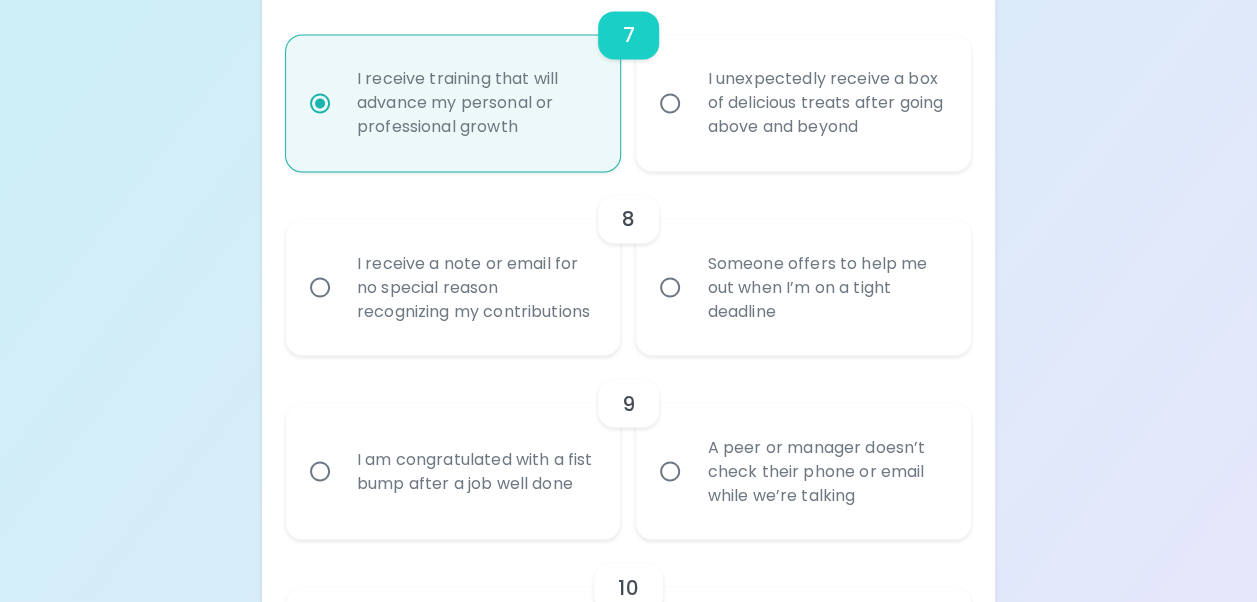 radio on "false" 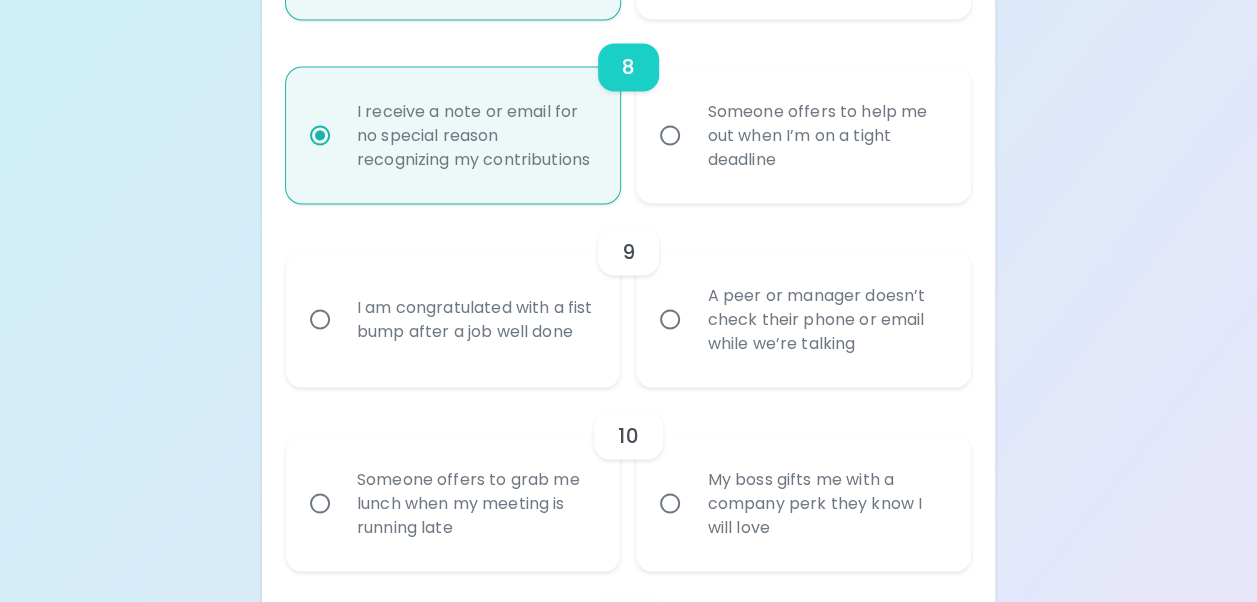 scroll, scrollTop: 1780, scrollLeft: 0, axis: vertical 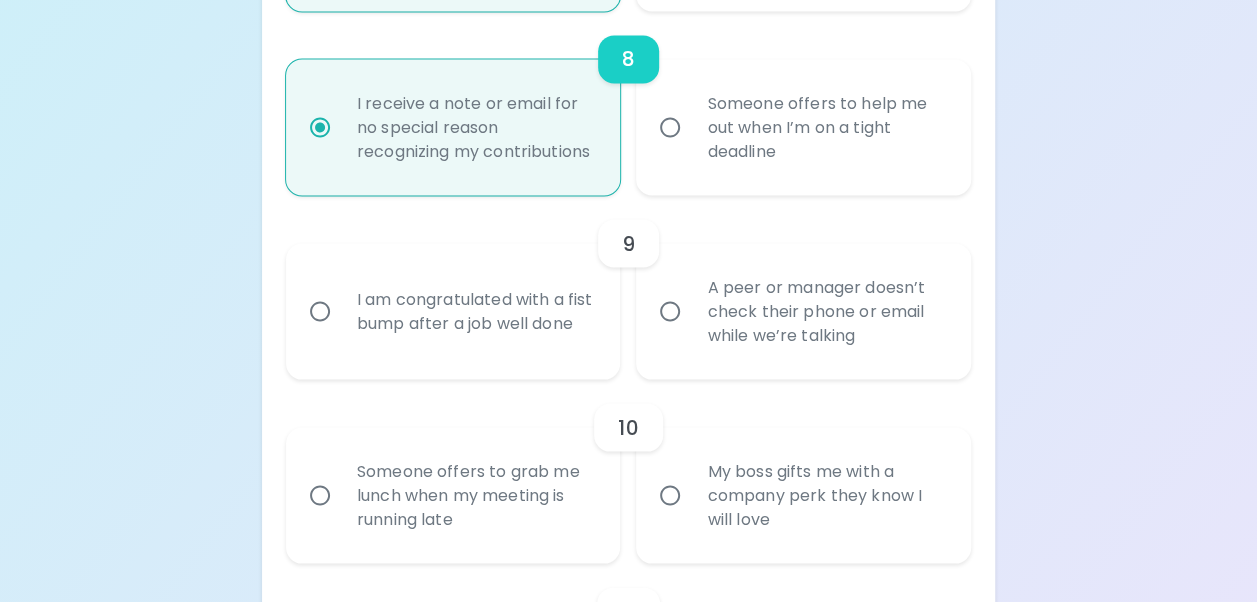 radio on "true" 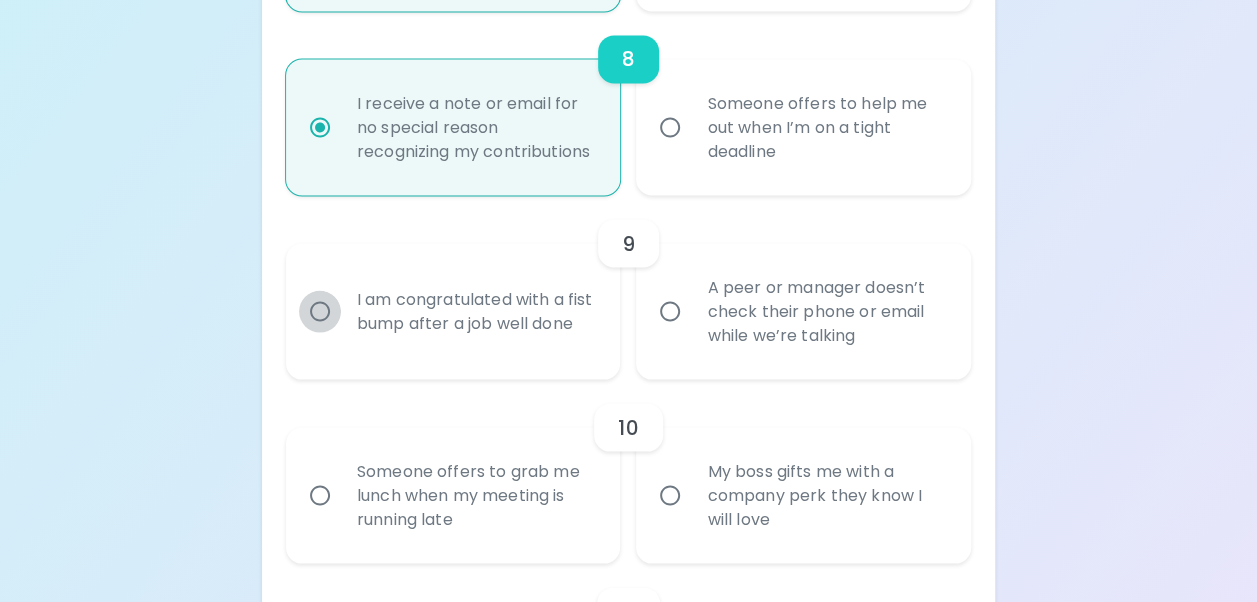 click on "I am congratulated with a fist bump after a job well done" at bounding box center (320, 311) 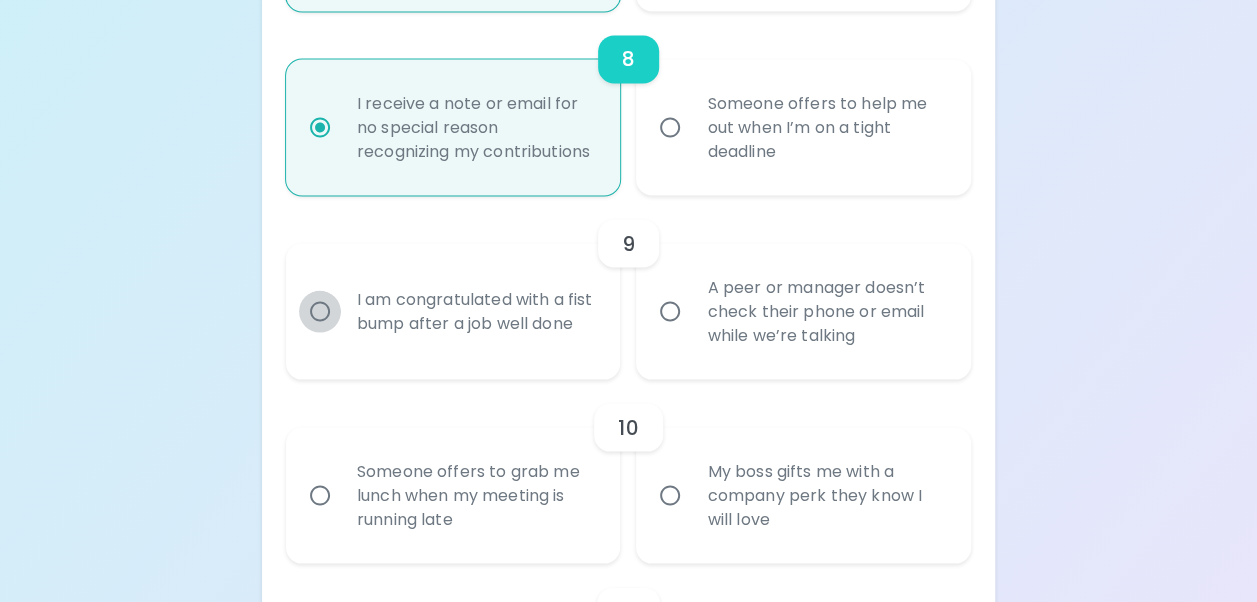 radio on "false" 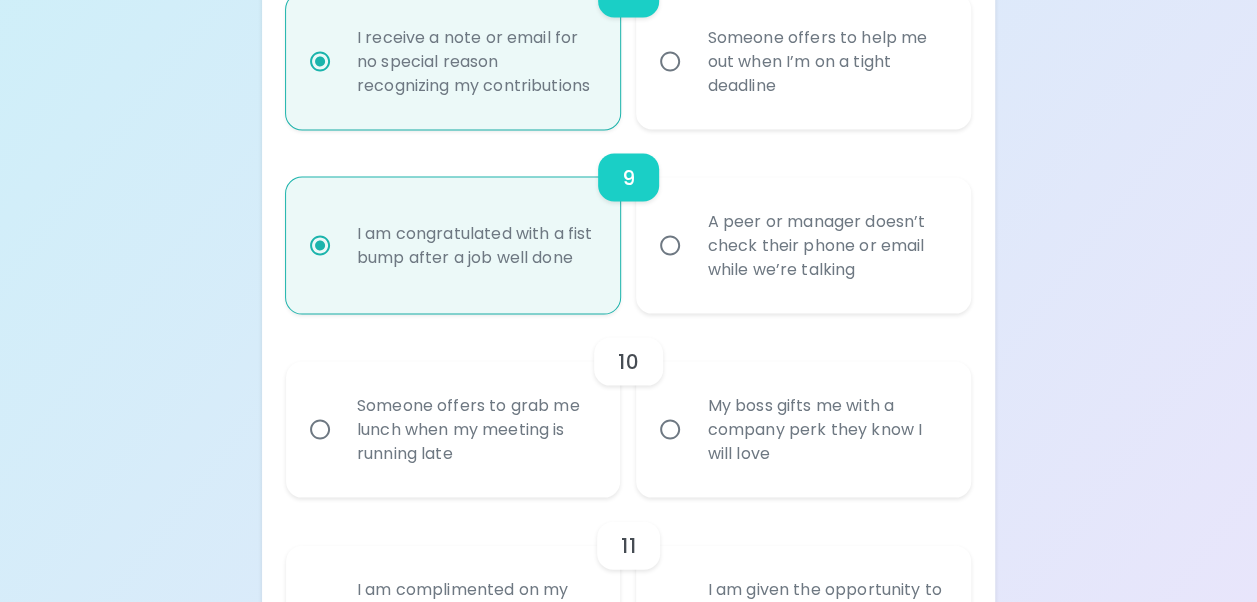 scroll, scrollTop: 1940, scrollLeft: 0, axis: vertical 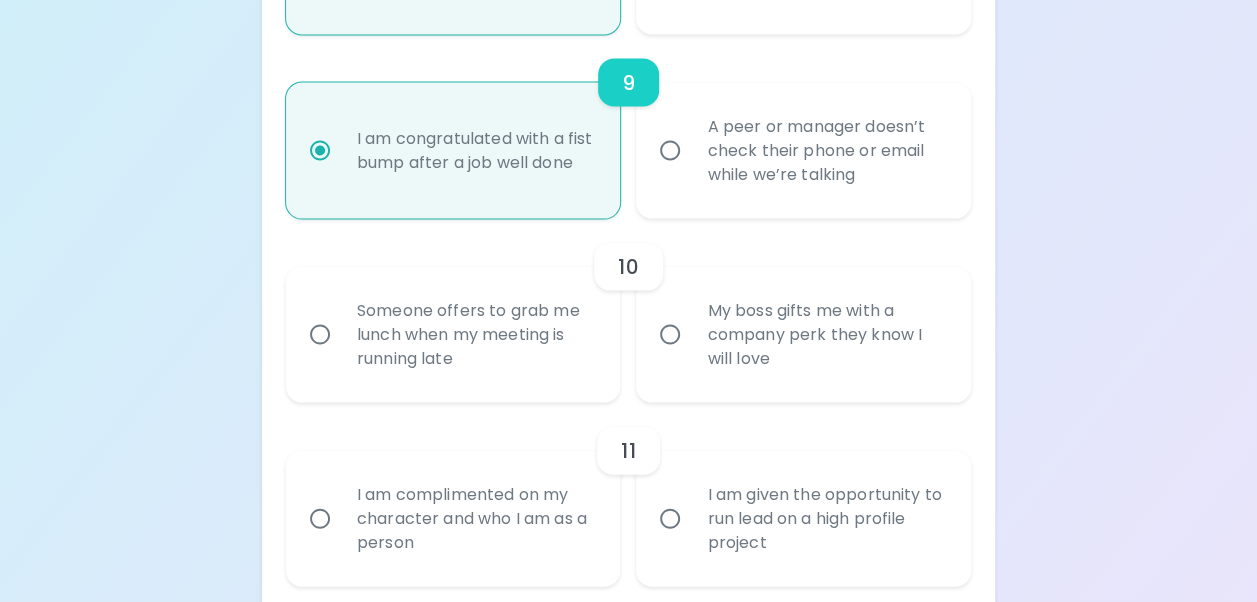 radio on "true" 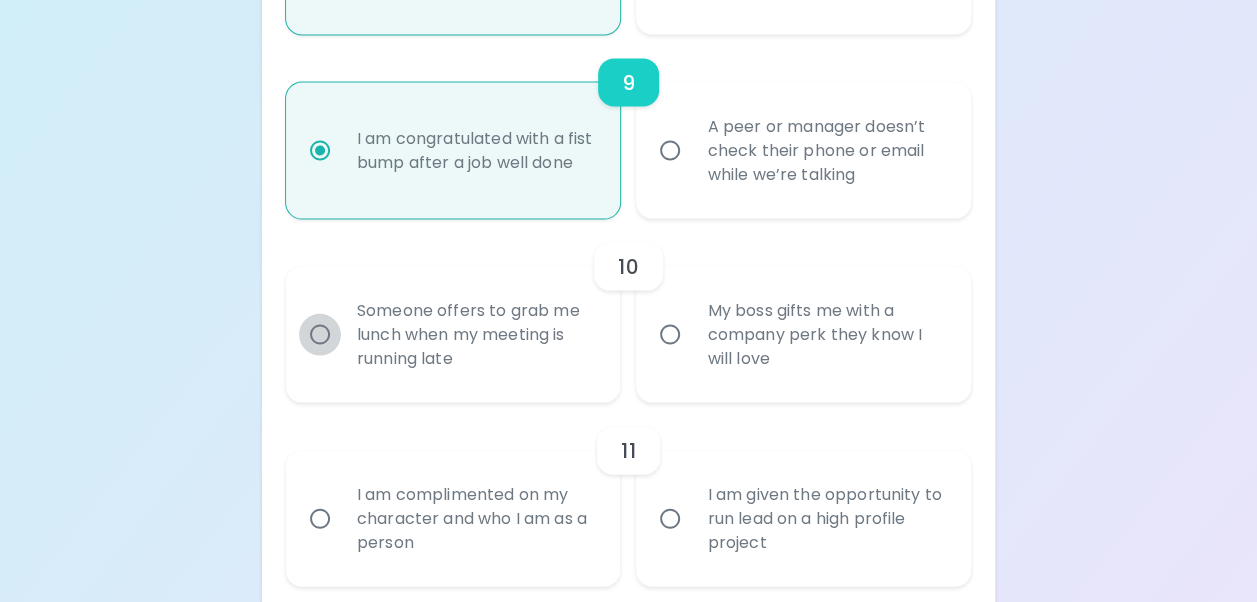 click on "Someone offers to grab me lunch when my meeting is running late" at bounding box center (320, 335) 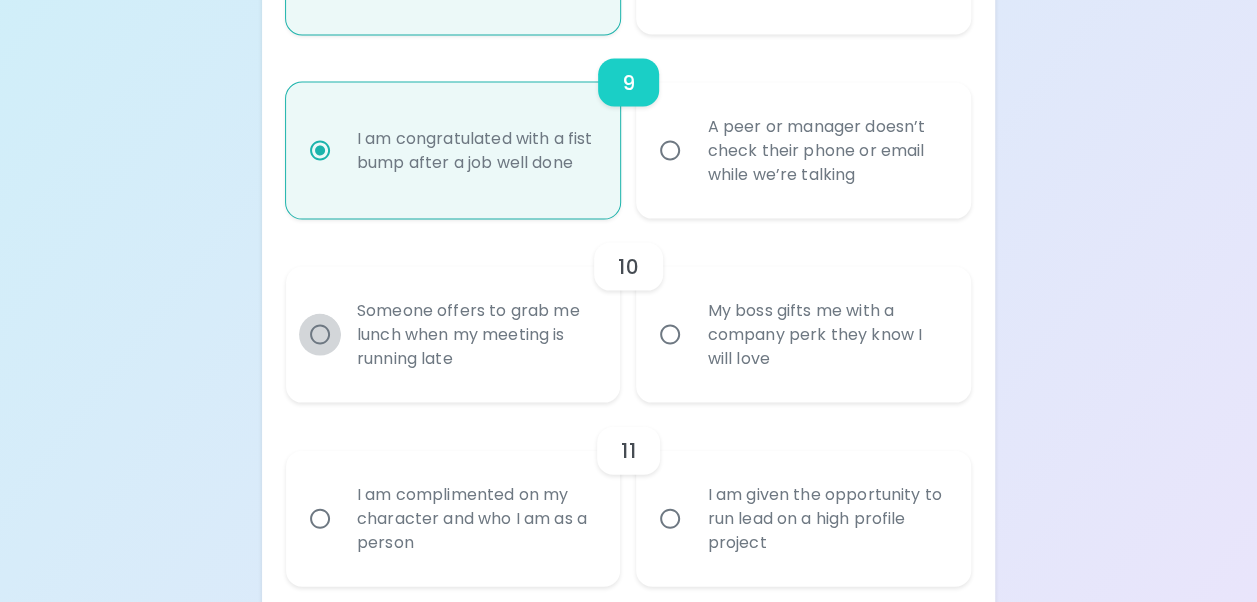 radio on "false" 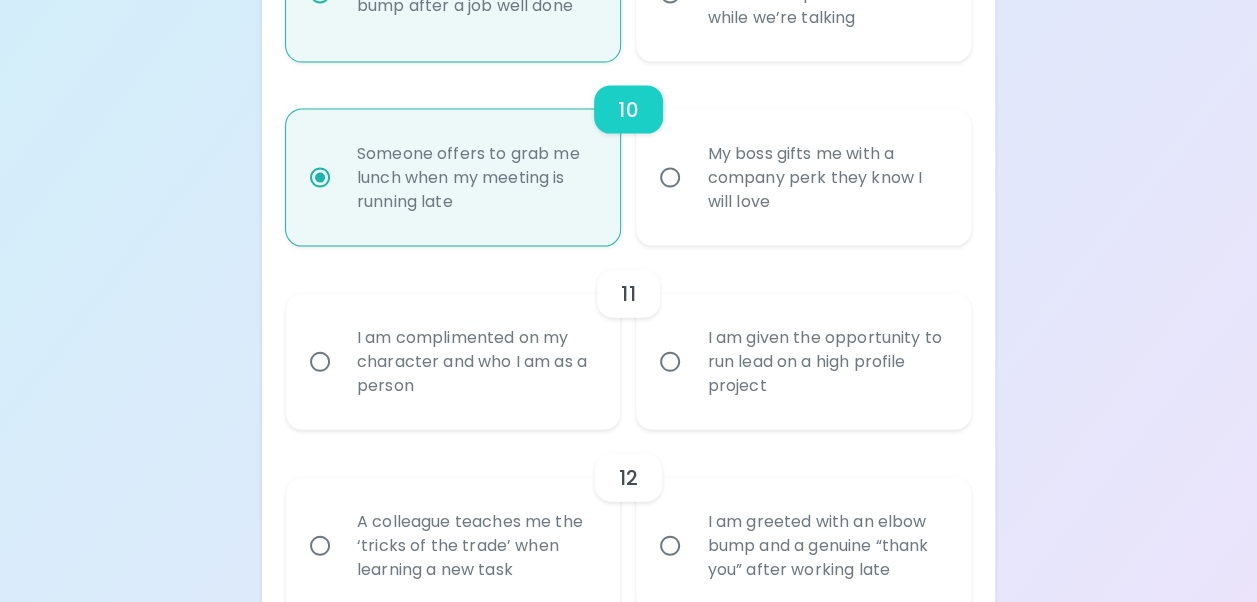 scroll, scrollTop: 2100, scrollLeft: 0, axis: vertical 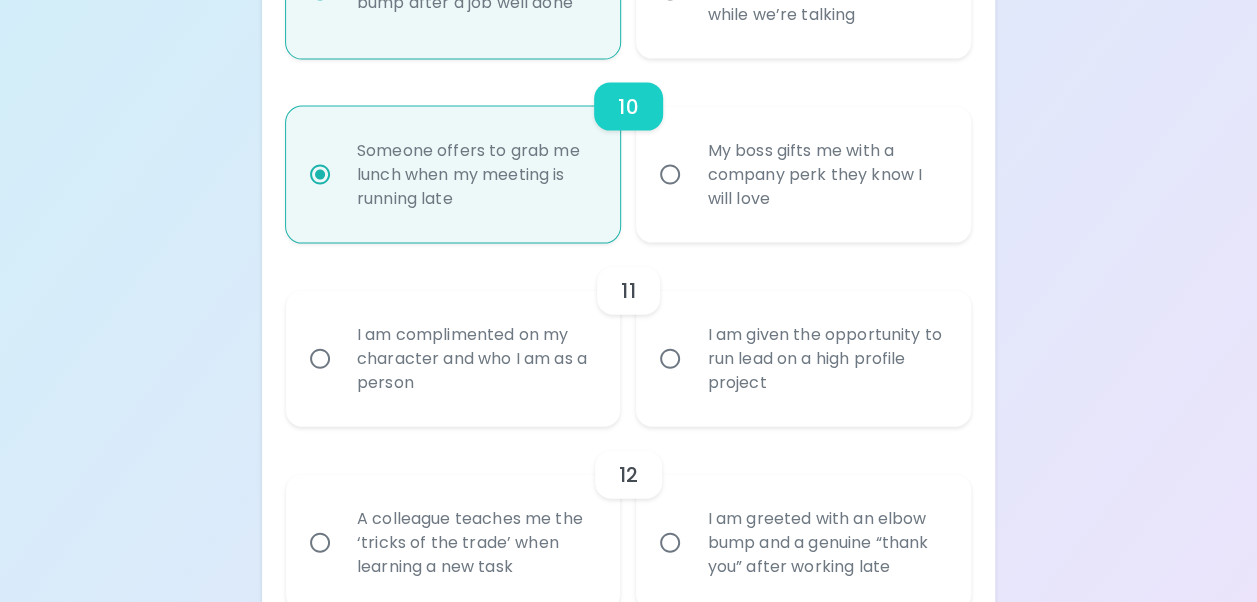 radio on "true" 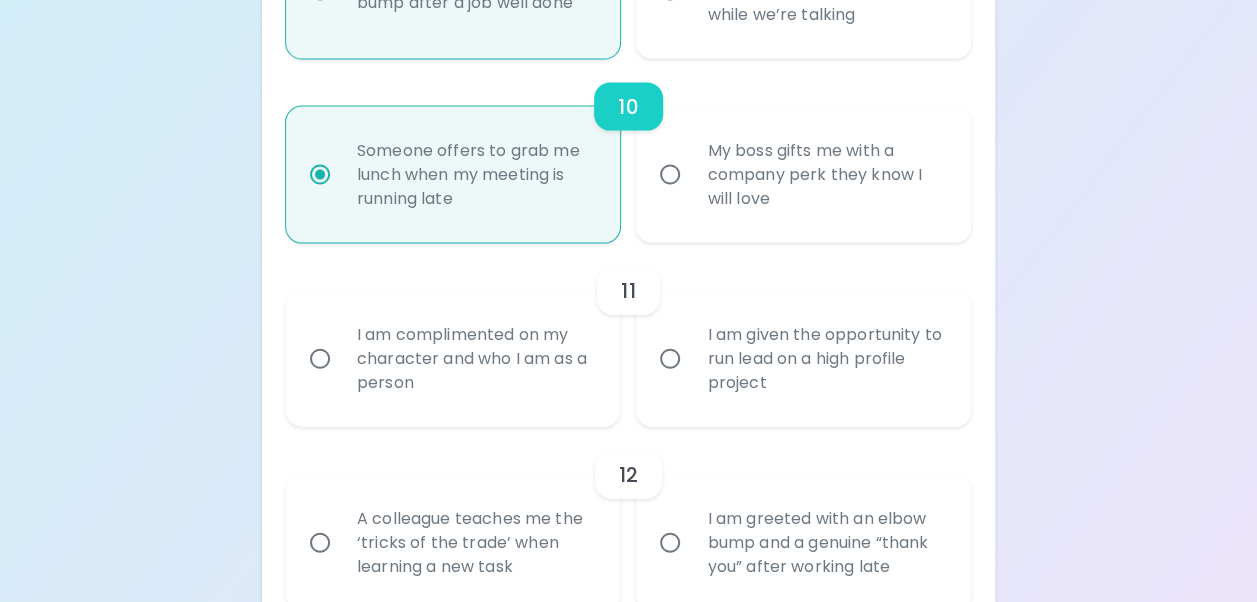 radio on "false" 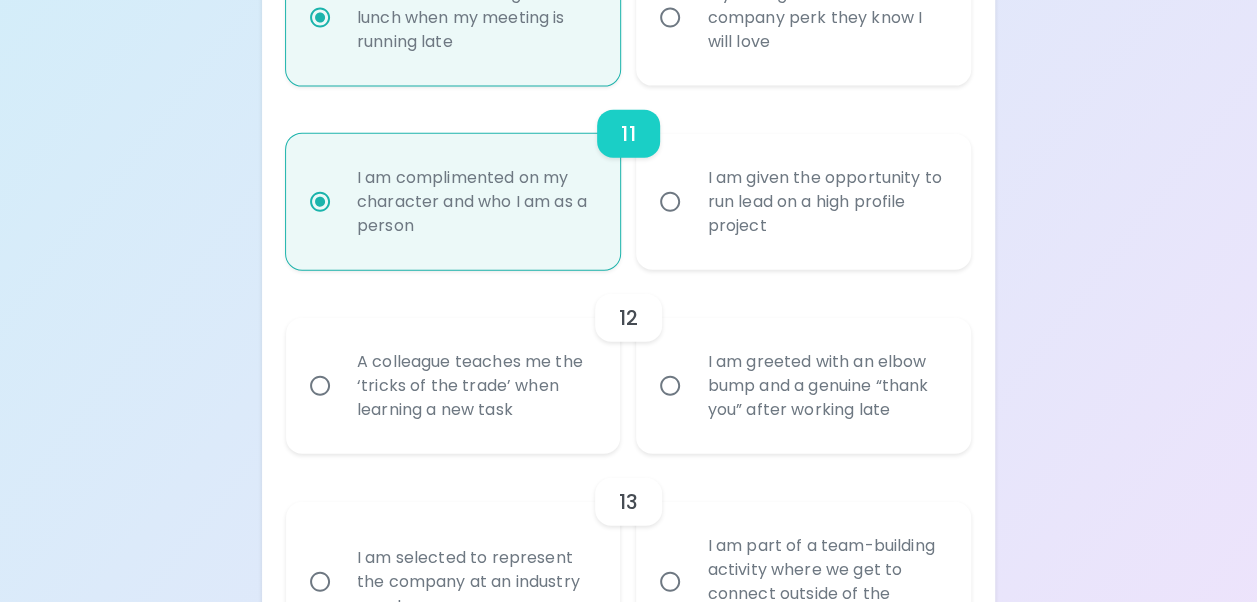 scroll, scrollTop: 2260, scrollLeft: 0, axis: vertical 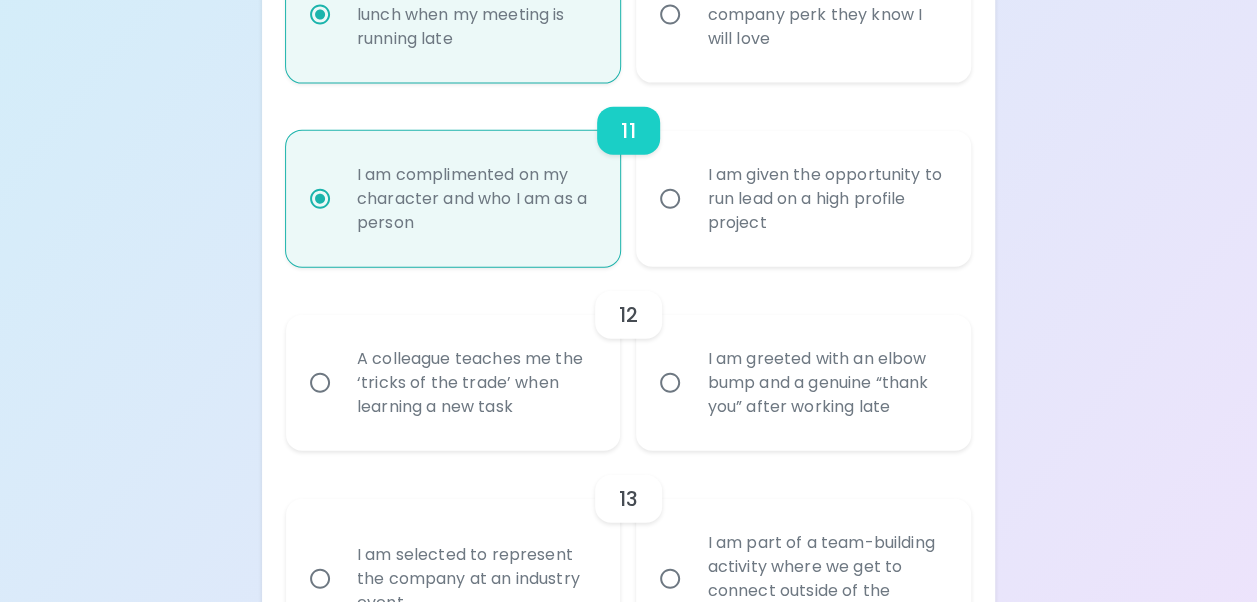 radio on "true" 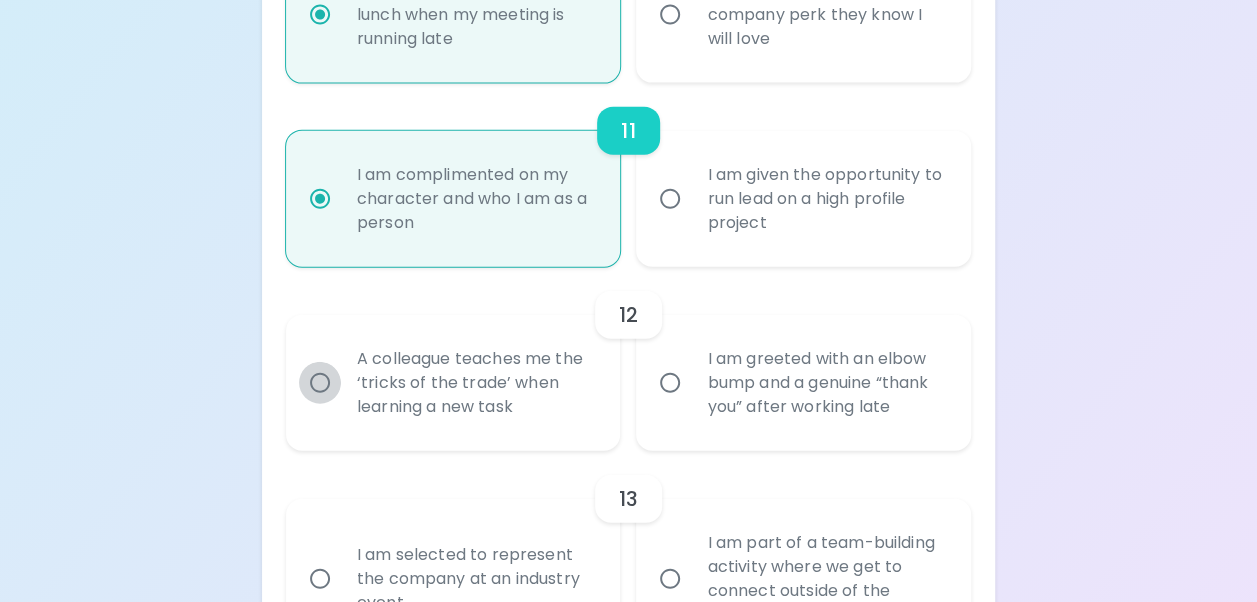 click on "A colleague teaches me the ‘tricks of the trade’ when learning a new task" at bounding box center [320, 383] 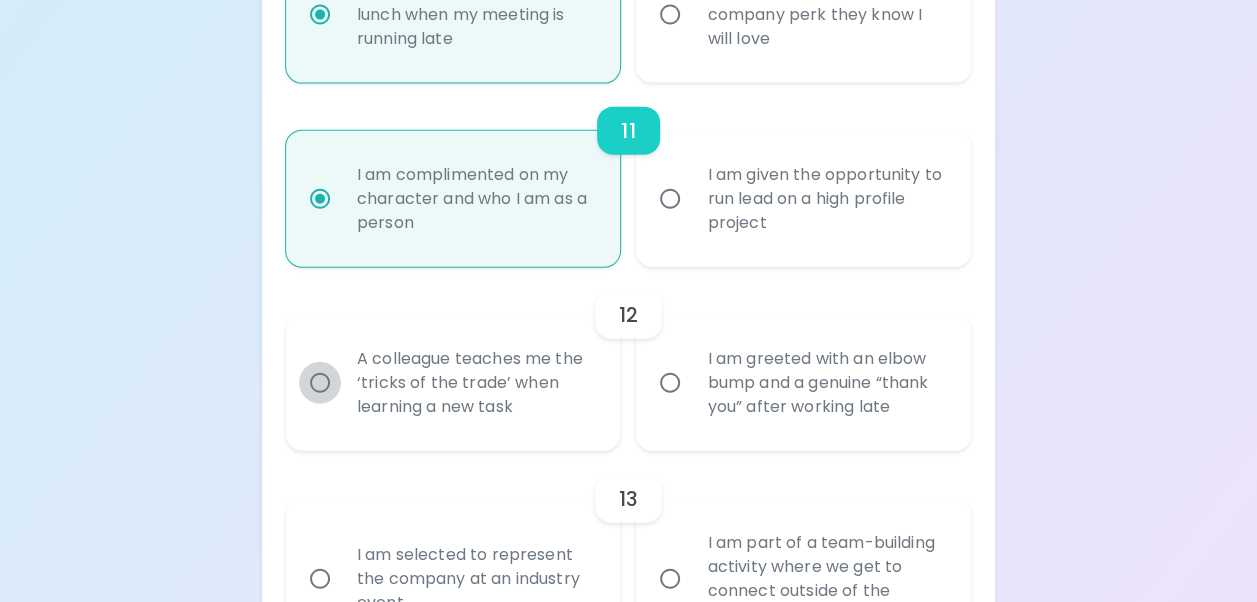 radio on "false" 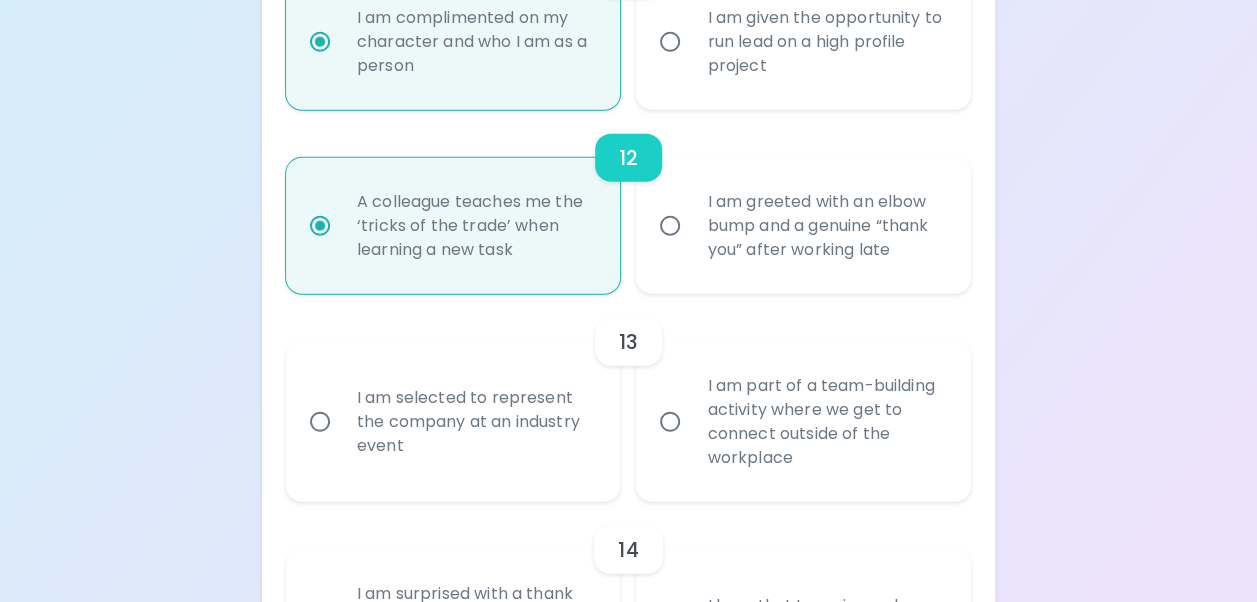 scroll, scrollTop: 2420, scrollLeft: 0, axis: vertical 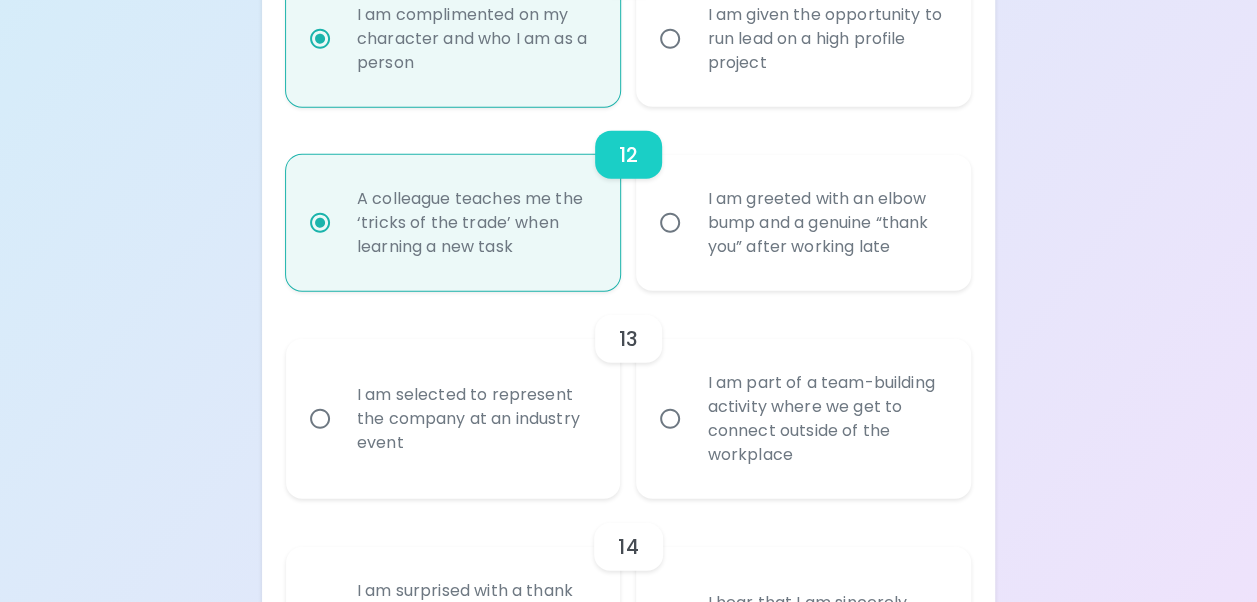radio on "true" 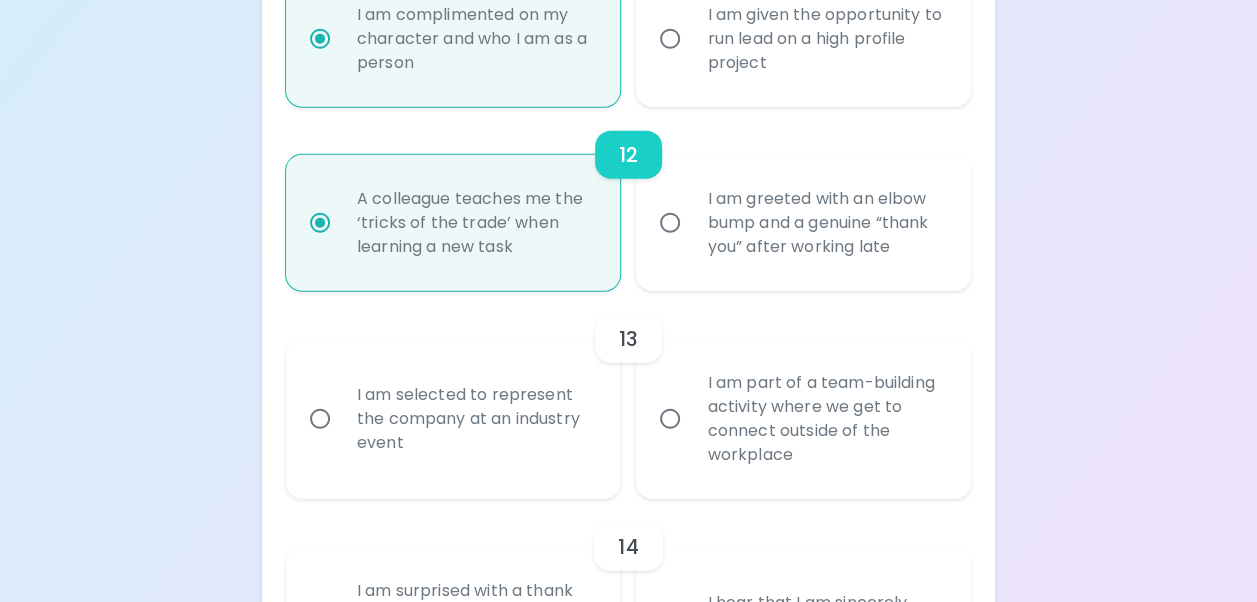 radio on "false" 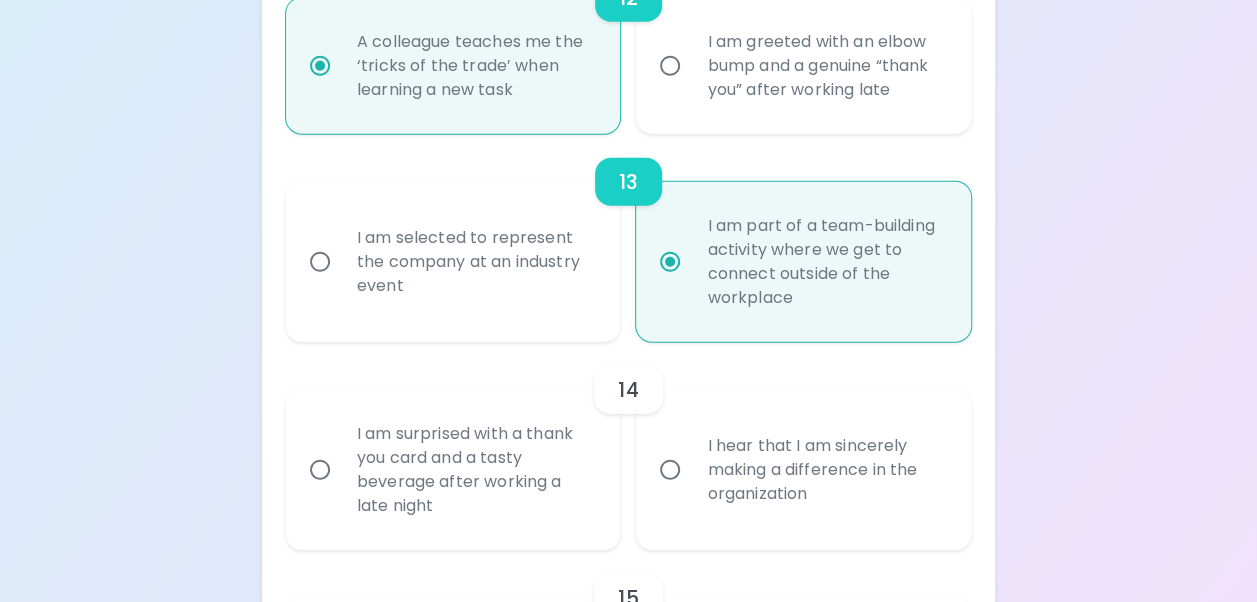 scroll, scrollTop: 2580, scrollLeft: 0, axis: vertical 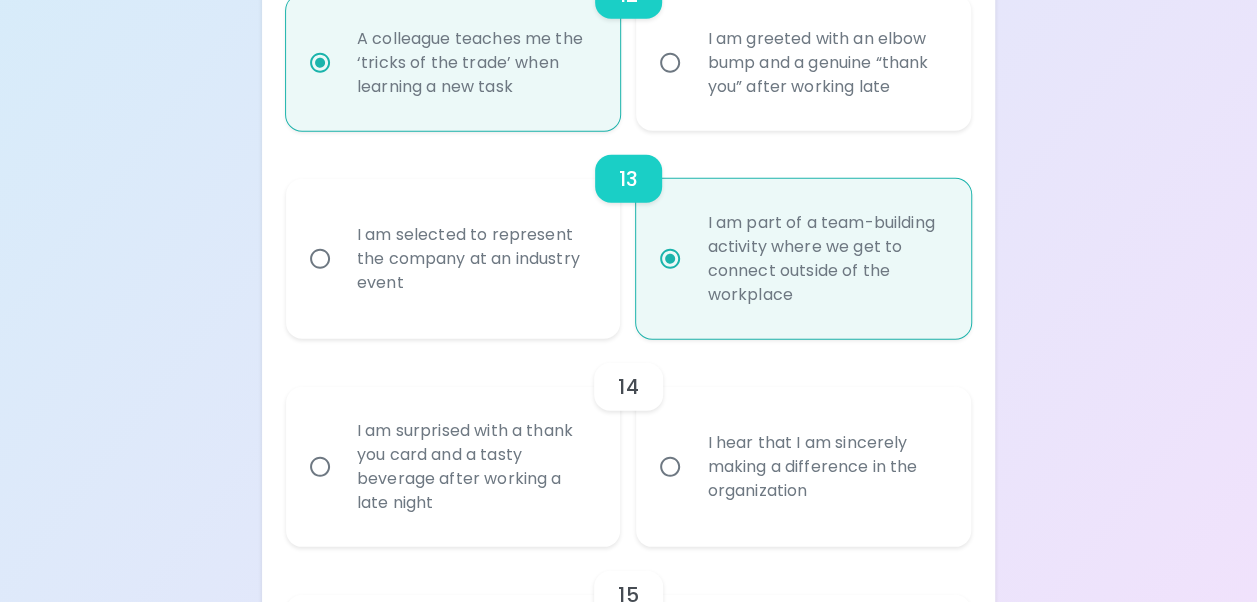 radio on "true" 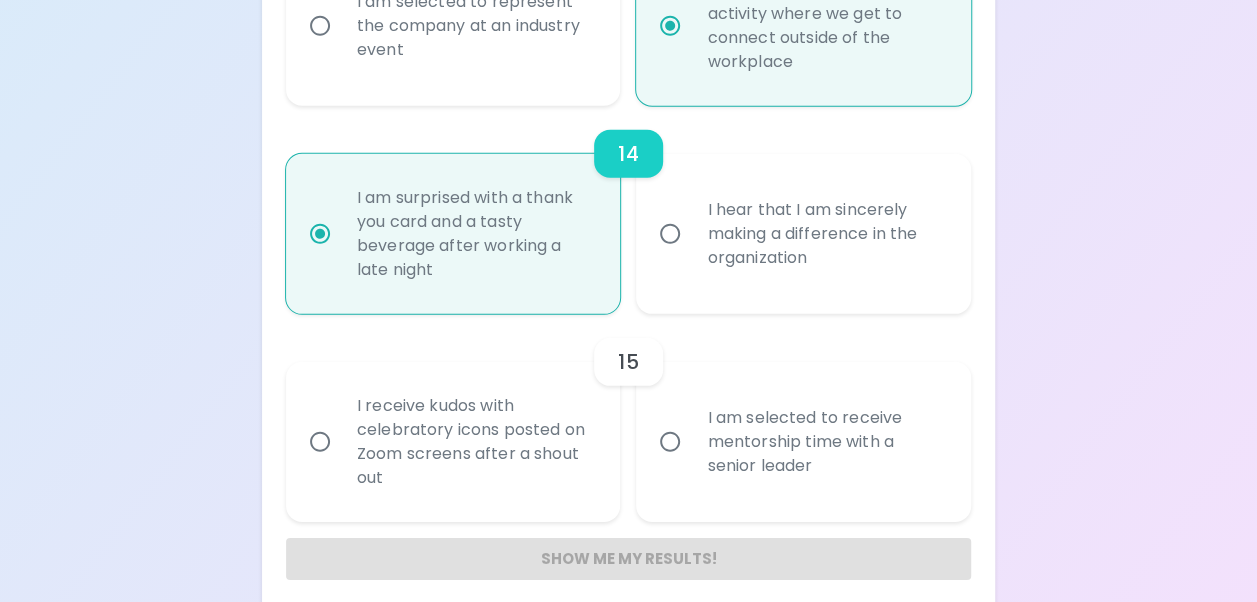 scroll, scrollTop: 2854, scrollLeft: 0, axis: vertical 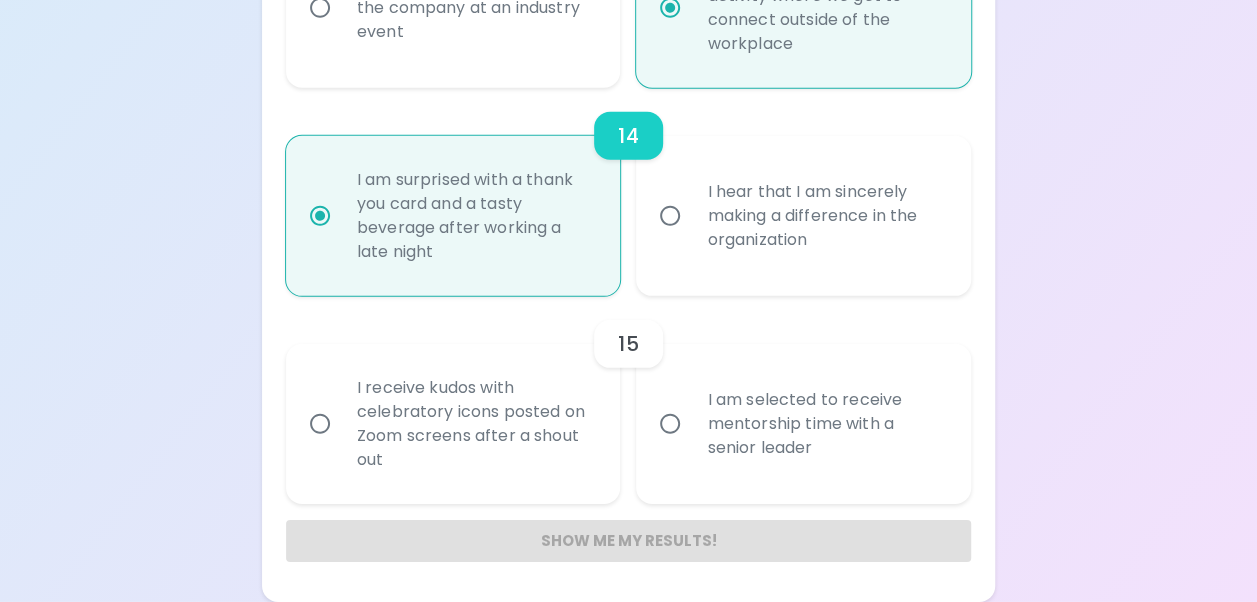 radio on "true" 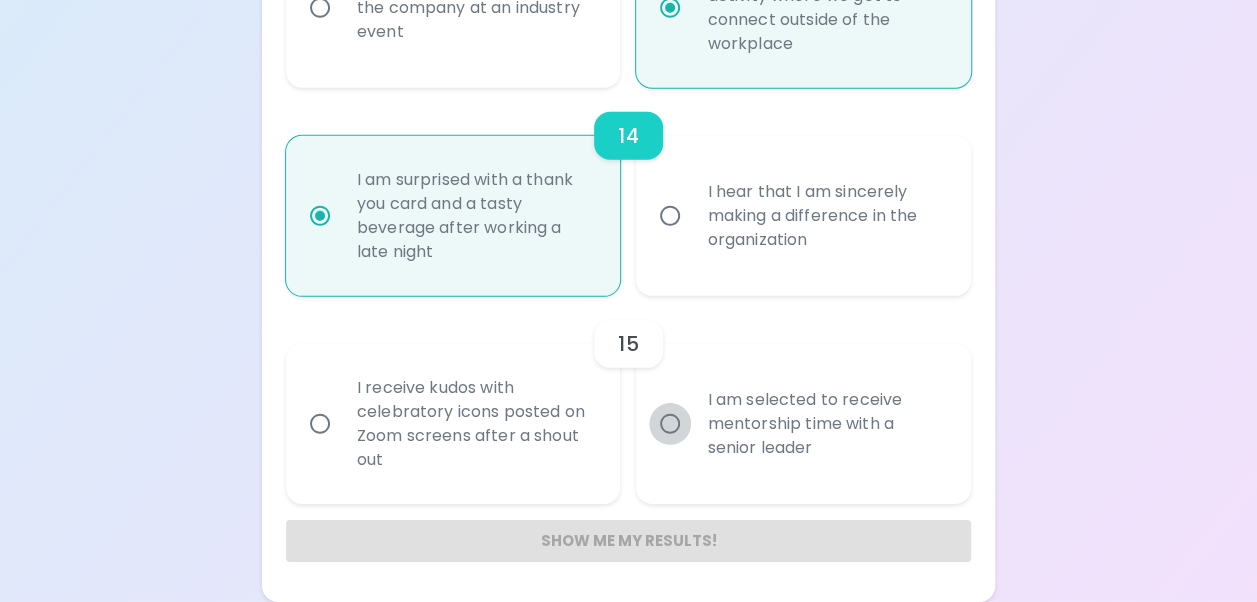 click on "I am selected to receive mentorship time with a senior leader" at bounding box center (670, 424) 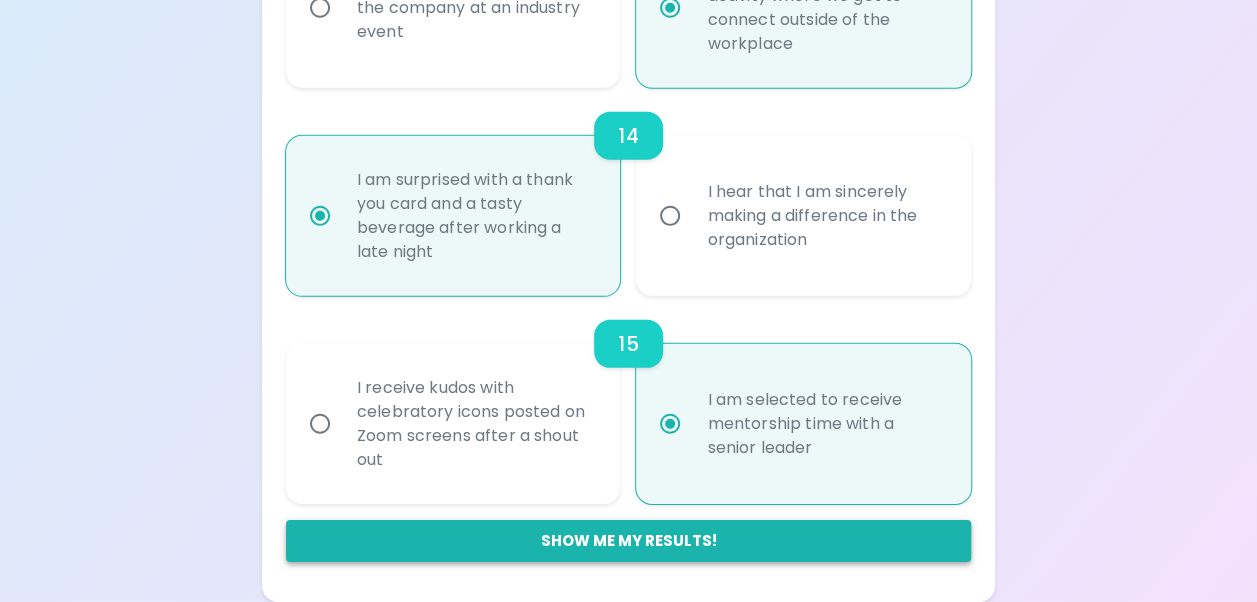 radio on "true" 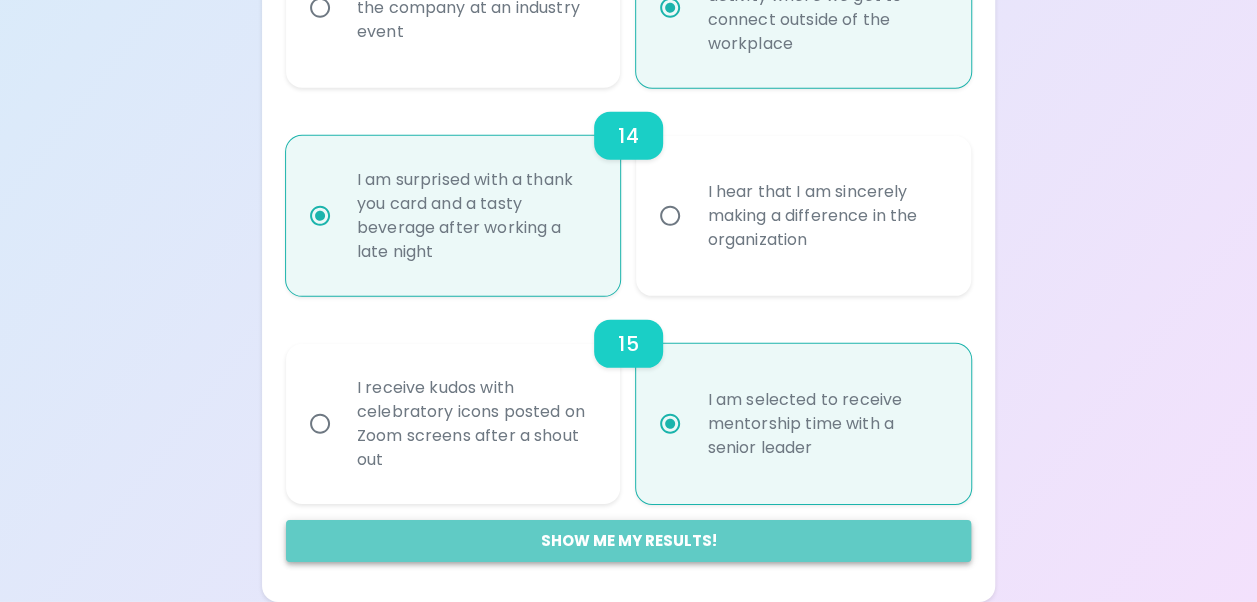 click on "Show me my results!" at bounding box center (628, 541) 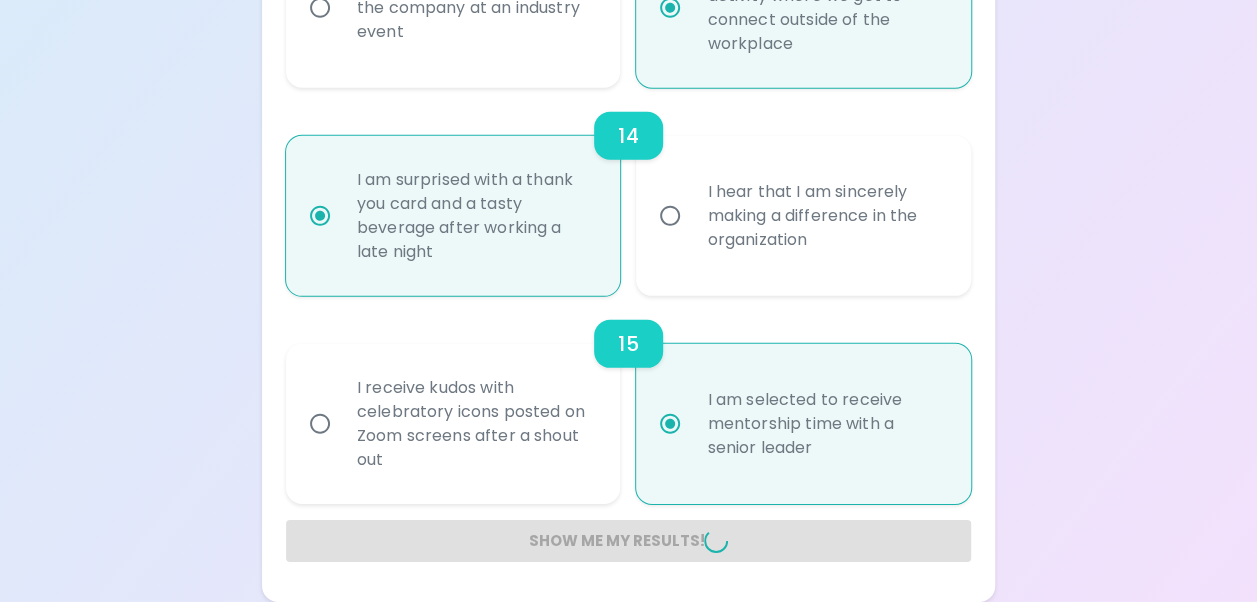 radio on "false" 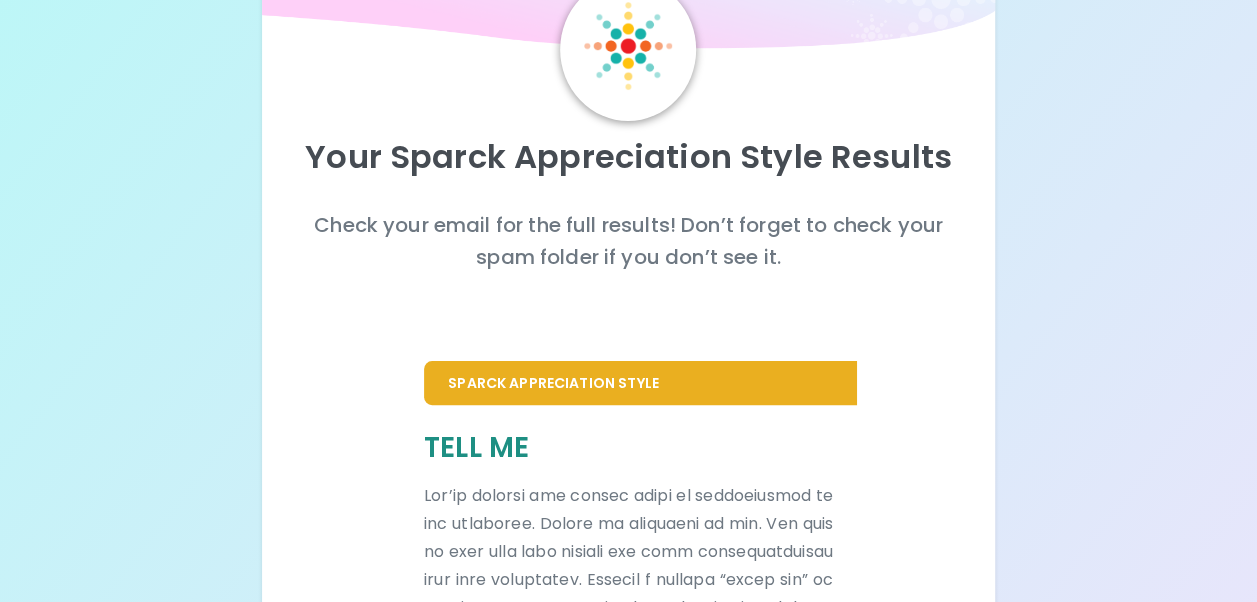 scroll, scrollTop: 0, scrollLeft: 0, axis: both 